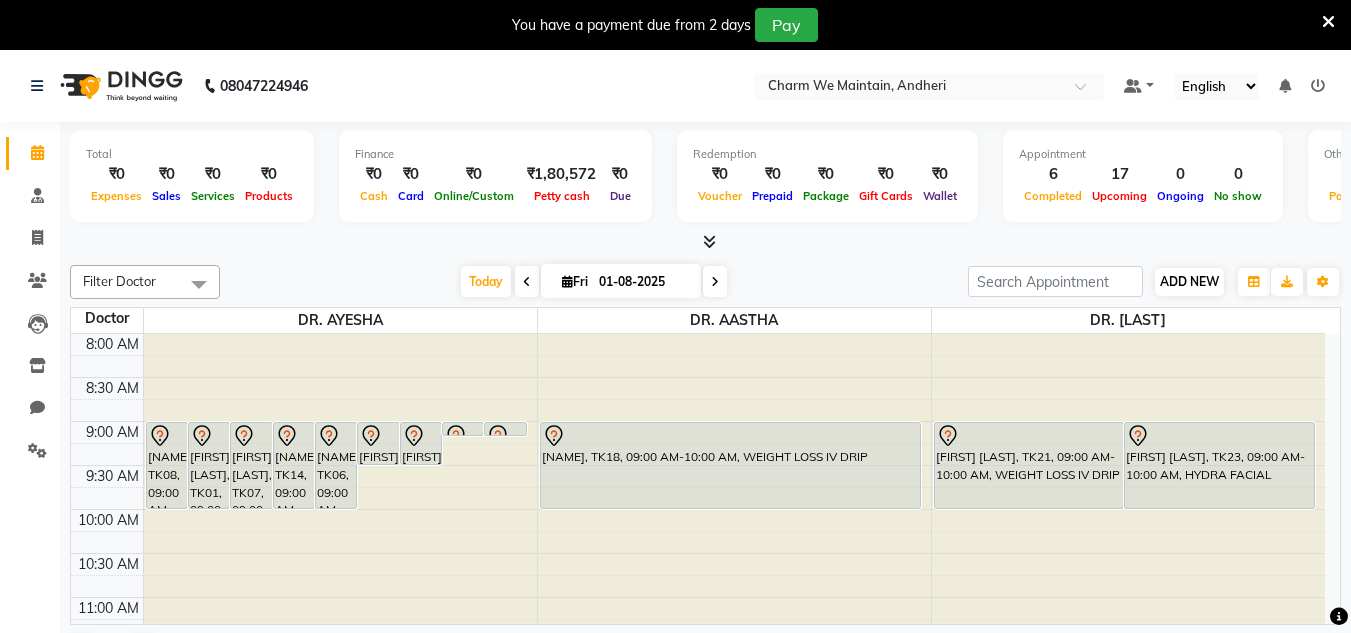 scroll, scrollTop: 50, scrollLeft: 0, axis: vertical 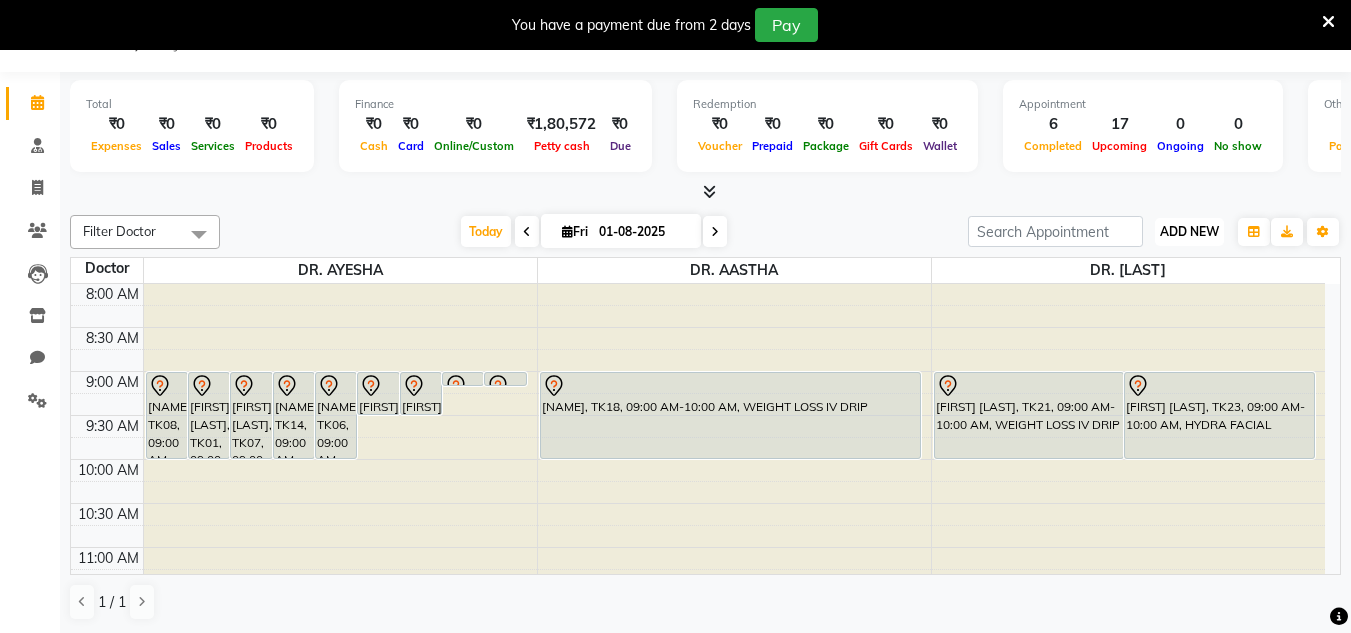 click on "ADD NEW" at bounding box center [1189, 231] 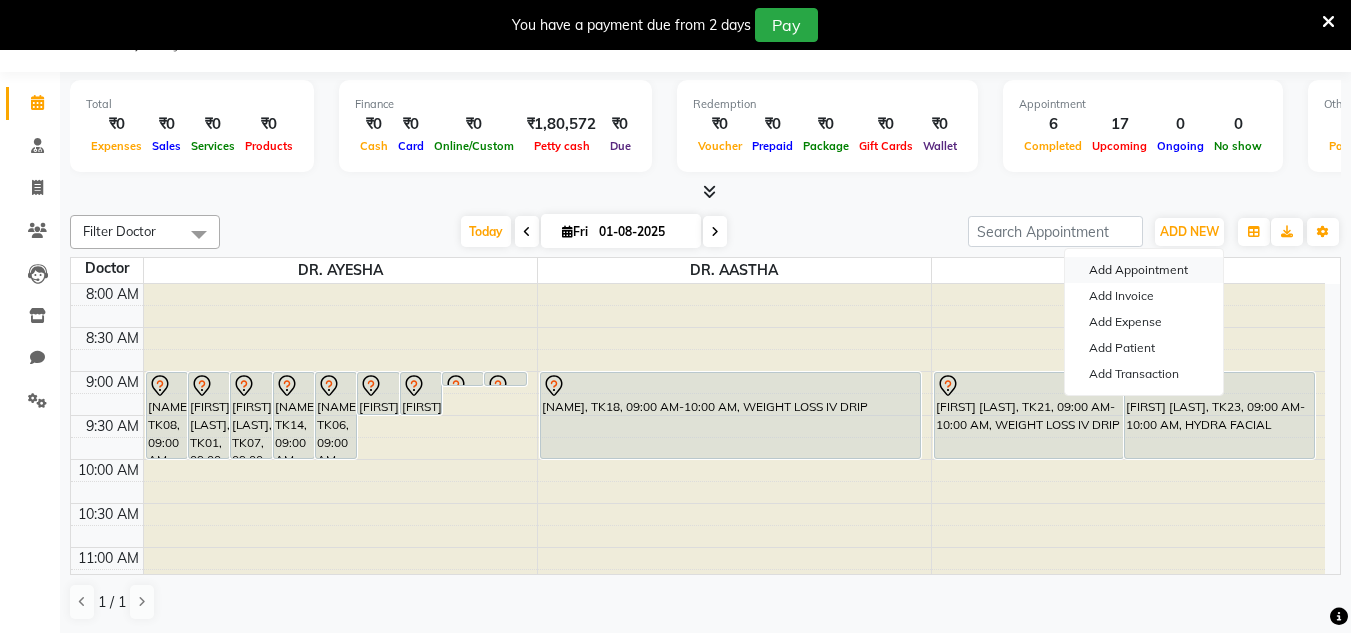 click on "Add Appointment" at bounding box center [1144, 270] 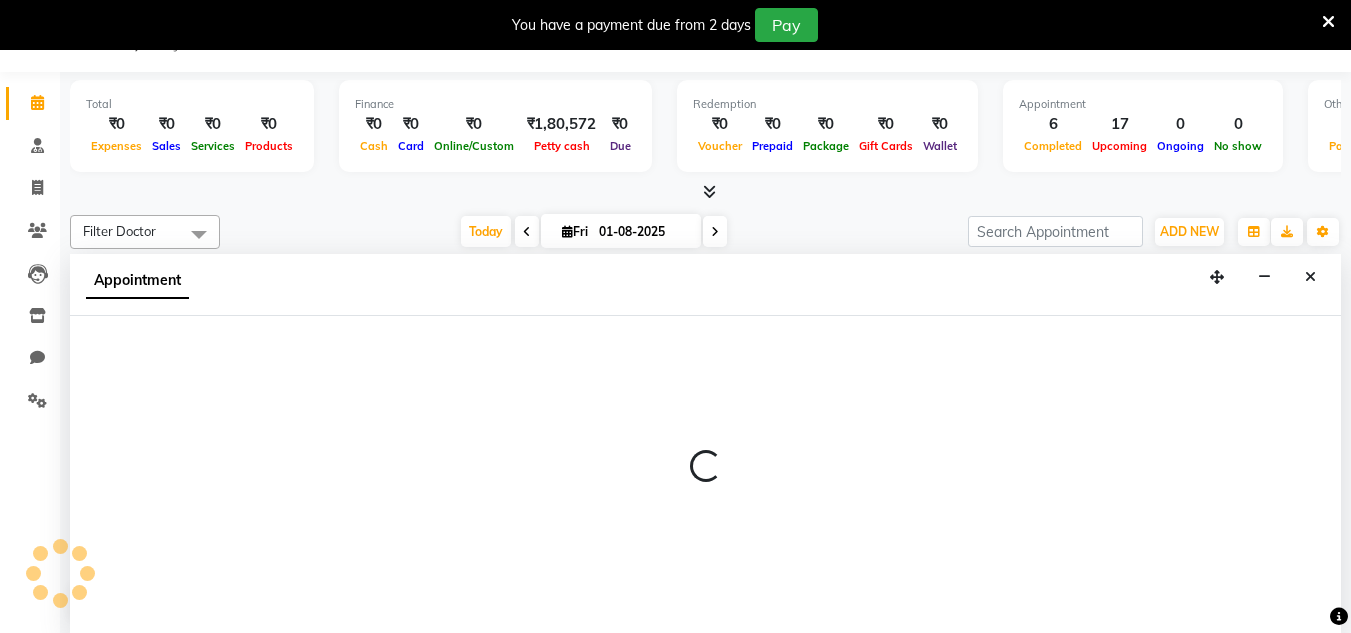 scroll, scrollTop: 51, scrollLeft: 0, axis: vertical 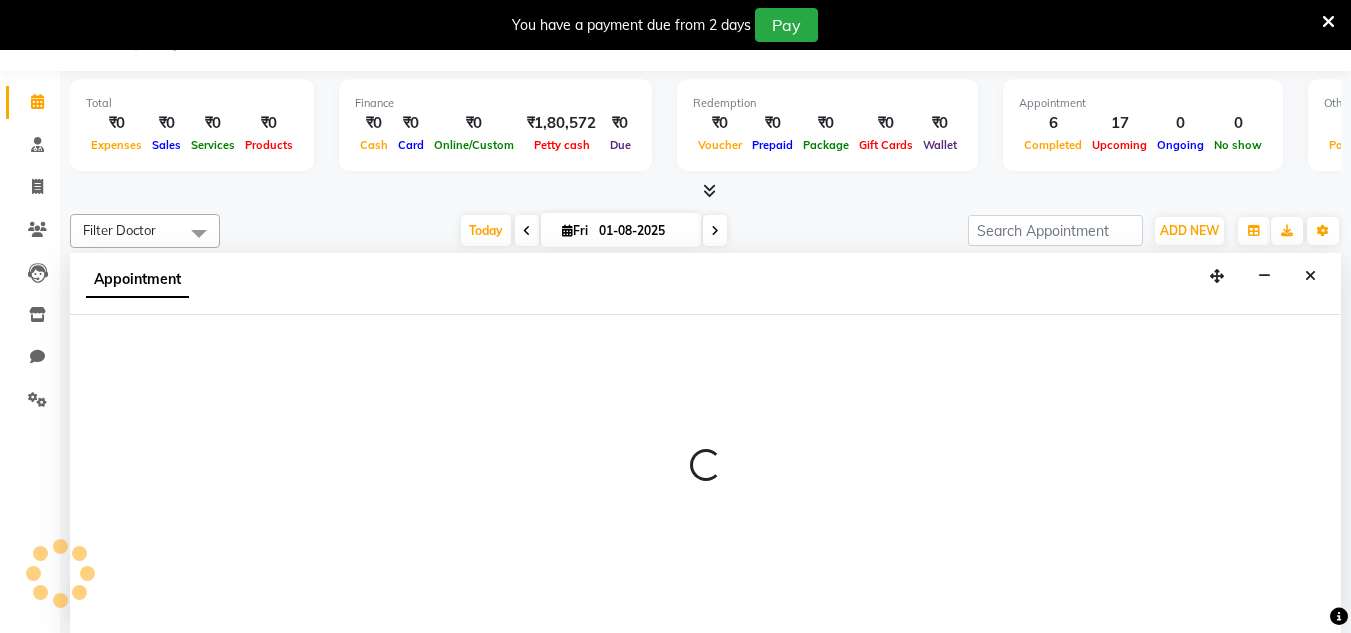 select on "540" 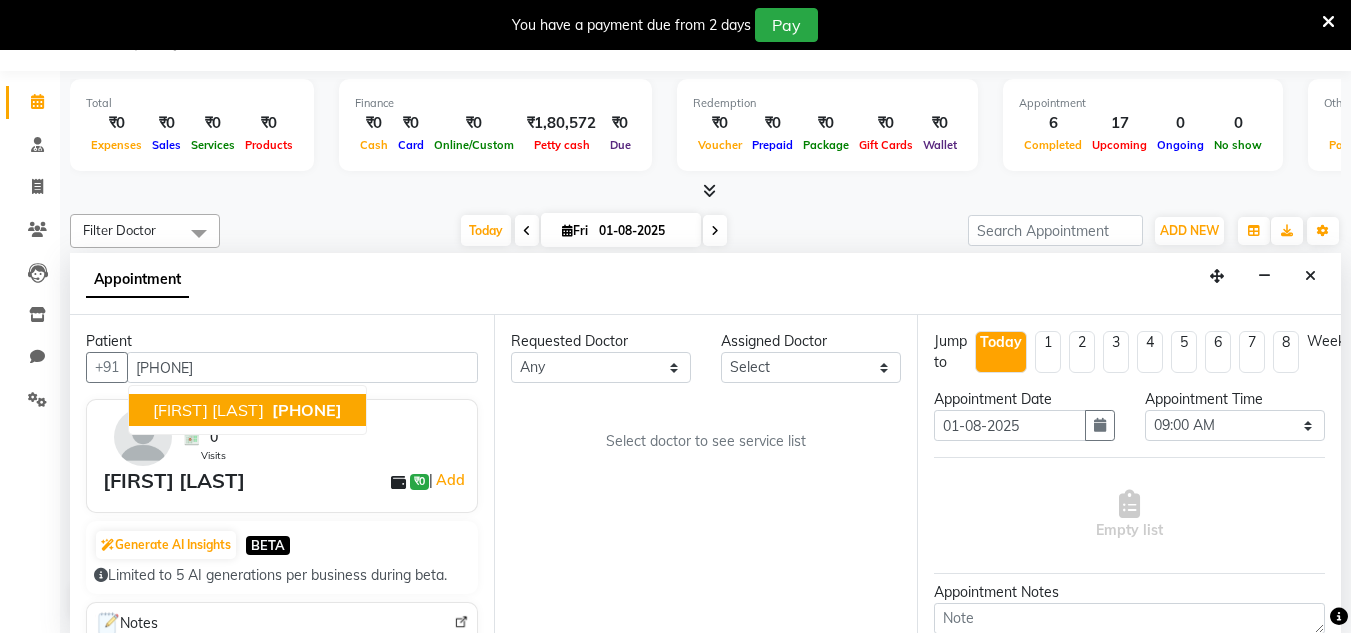 scroll, scrollTop: 100, scrollLeft: 0, axis: vertical 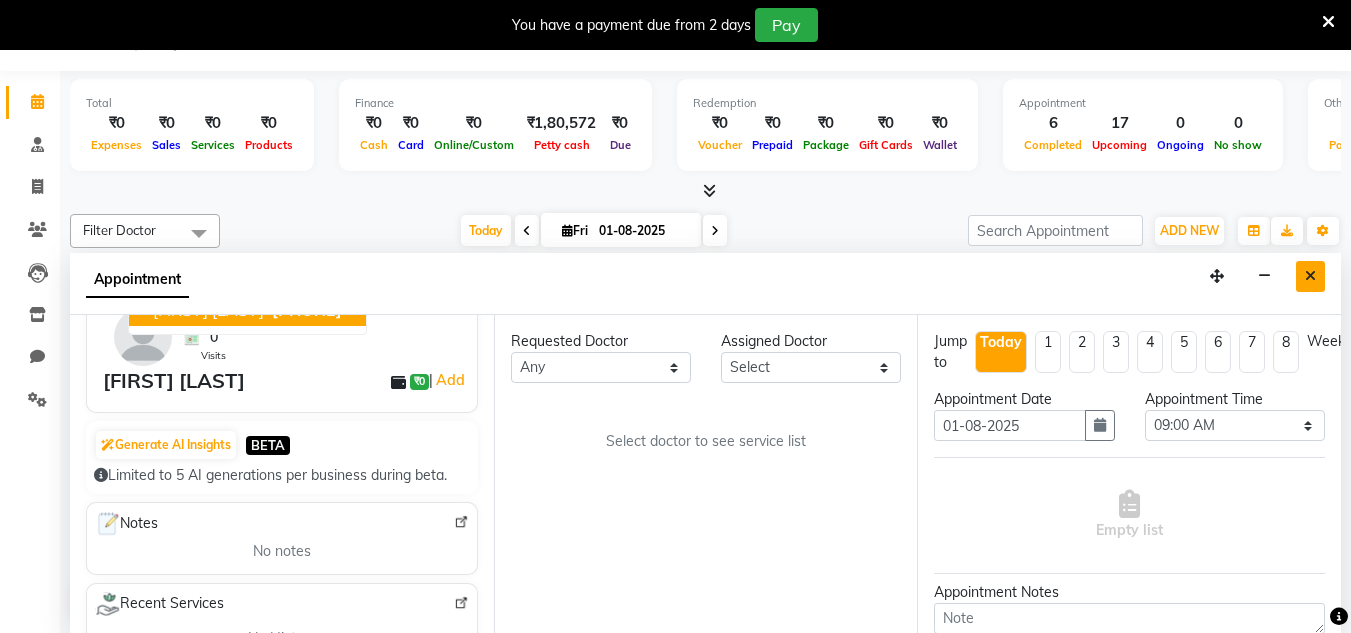type on "[PHONE]" 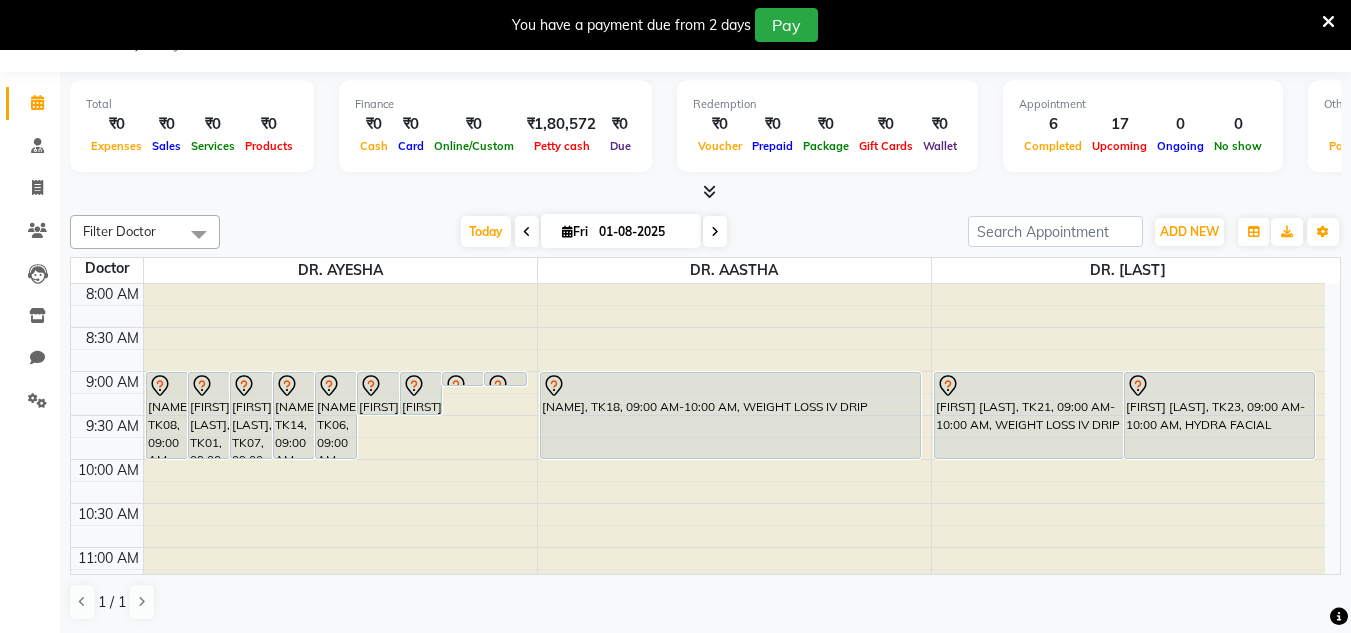scroll, scrollTop: 51, scrollLeft: 0, axis: vertical 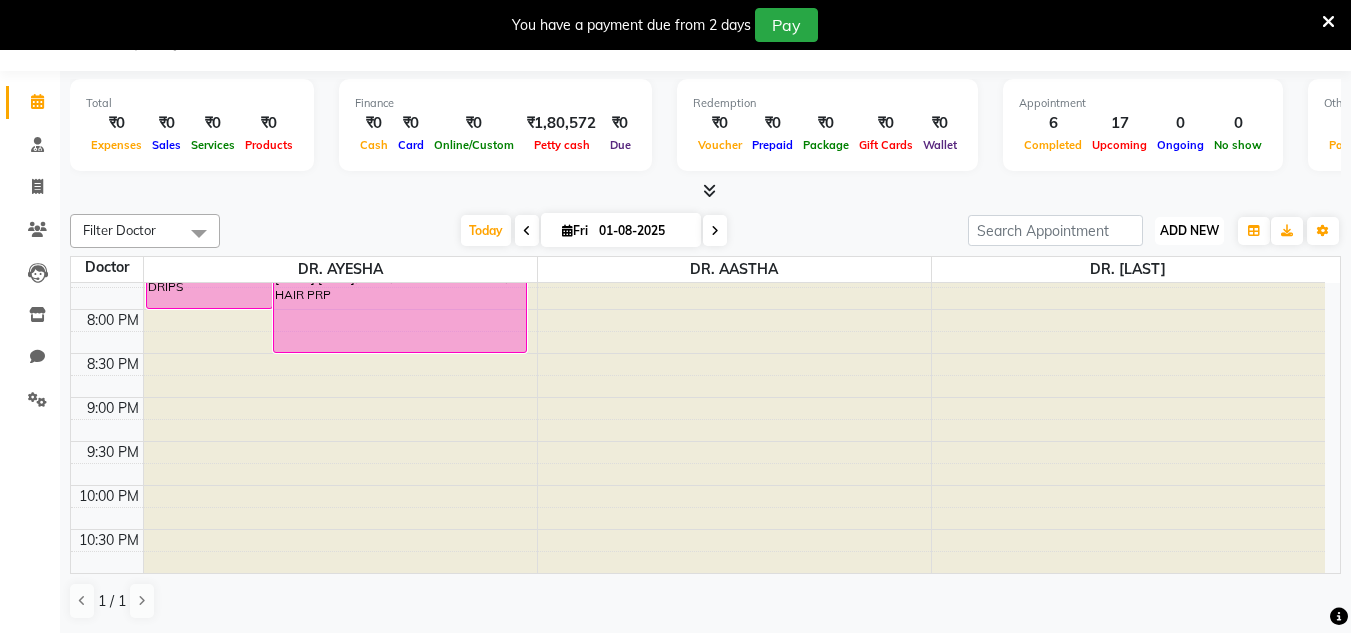 click on "ADD NEW" at bounding box center (1189, 230) 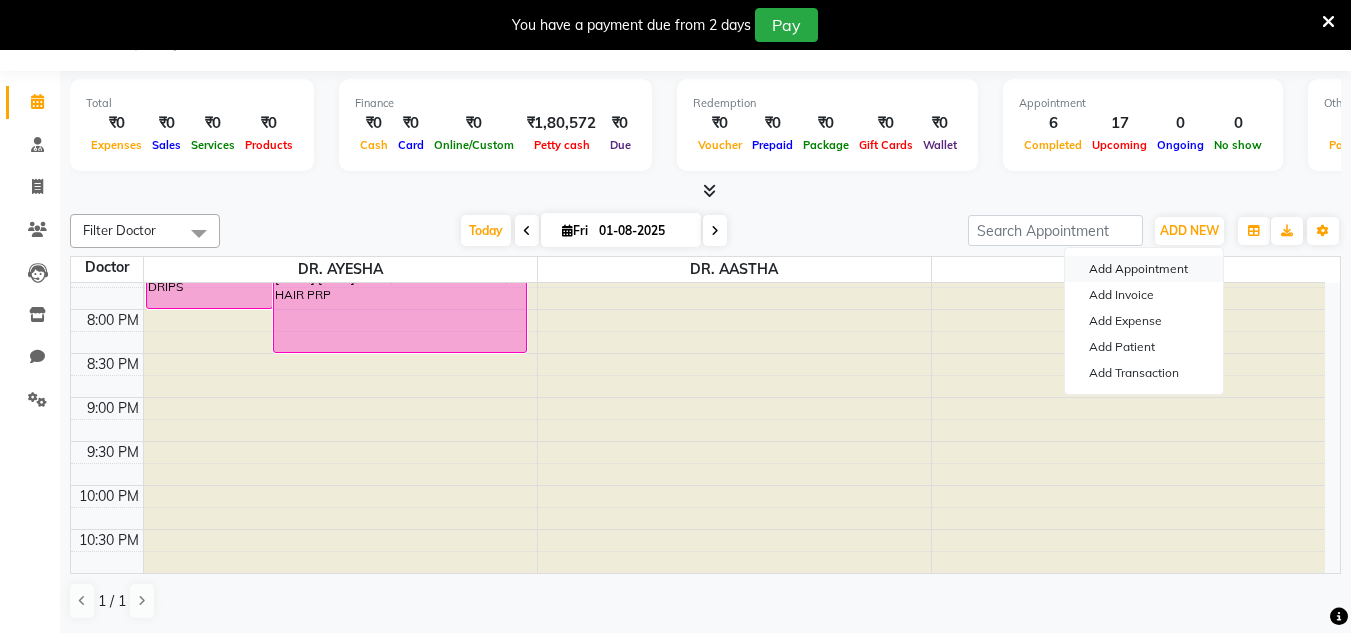 click on "Add Appointment" at bounding box center [1144, 269] 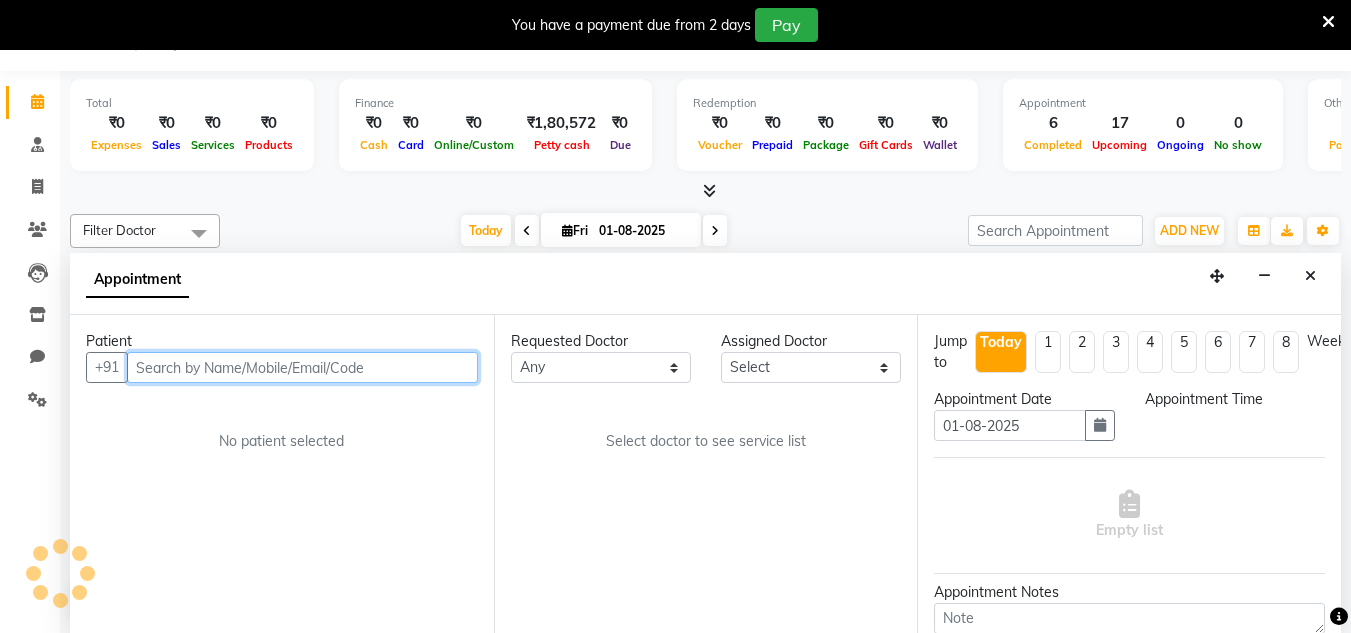 select on "540" 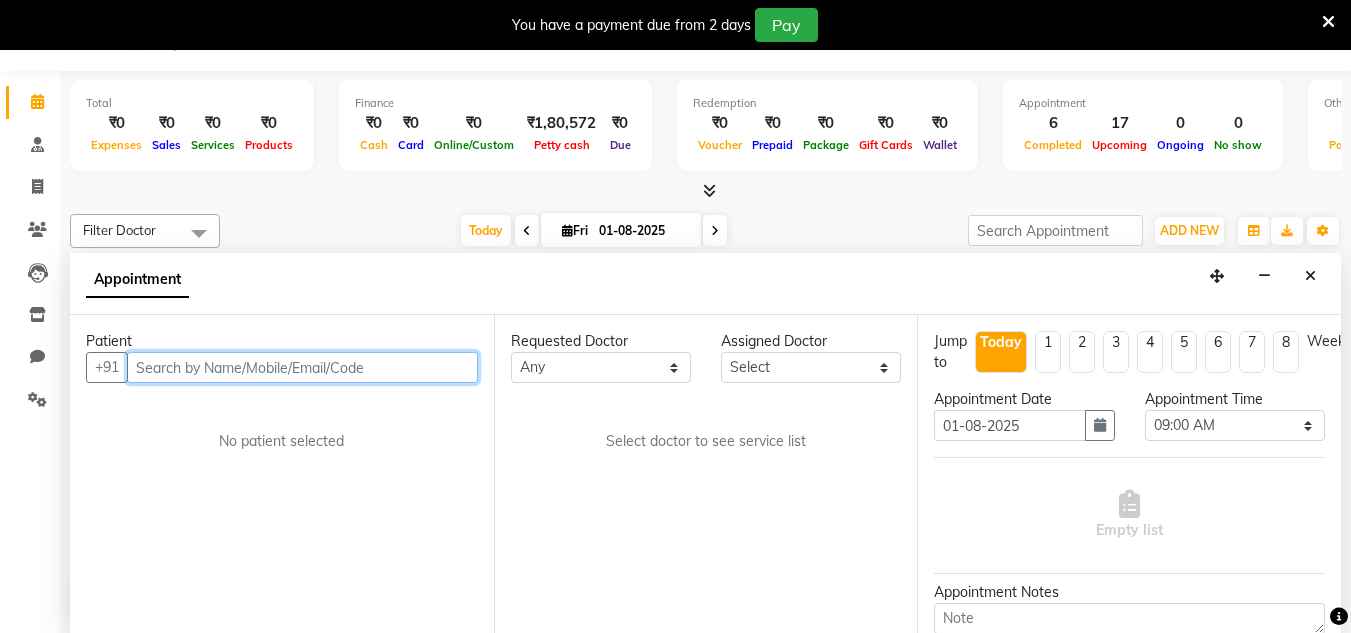 paste on "[PHONE]" 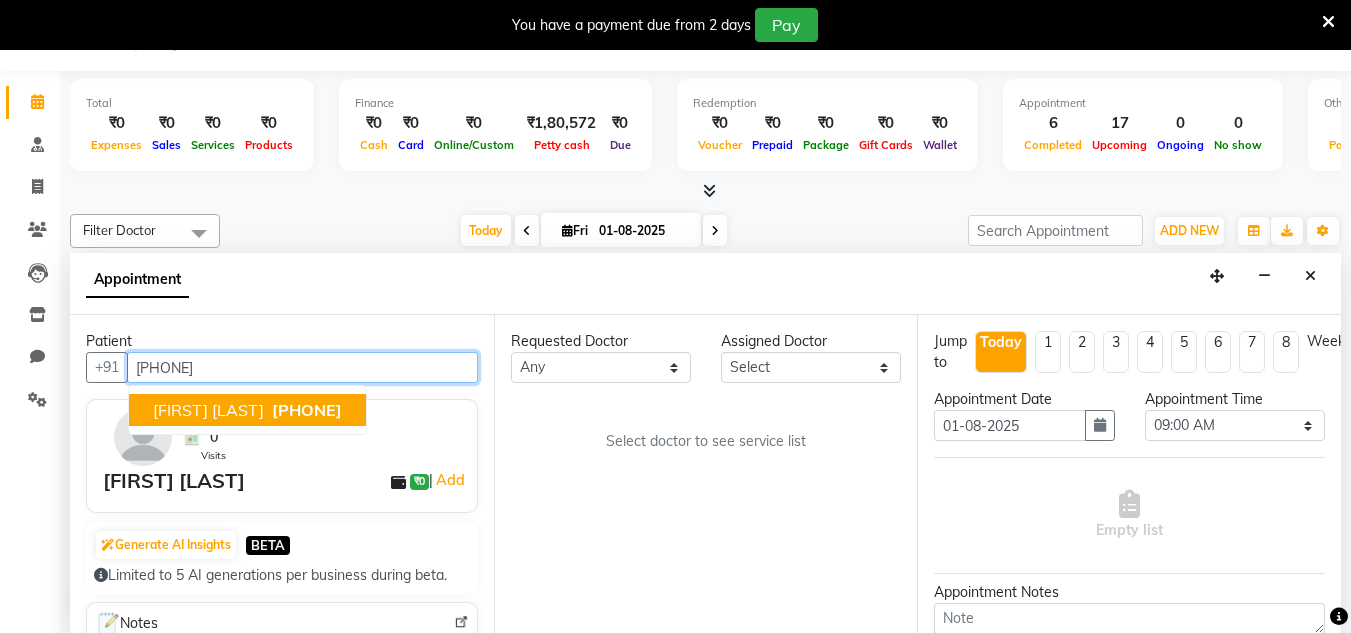 type on "[PHONE]" 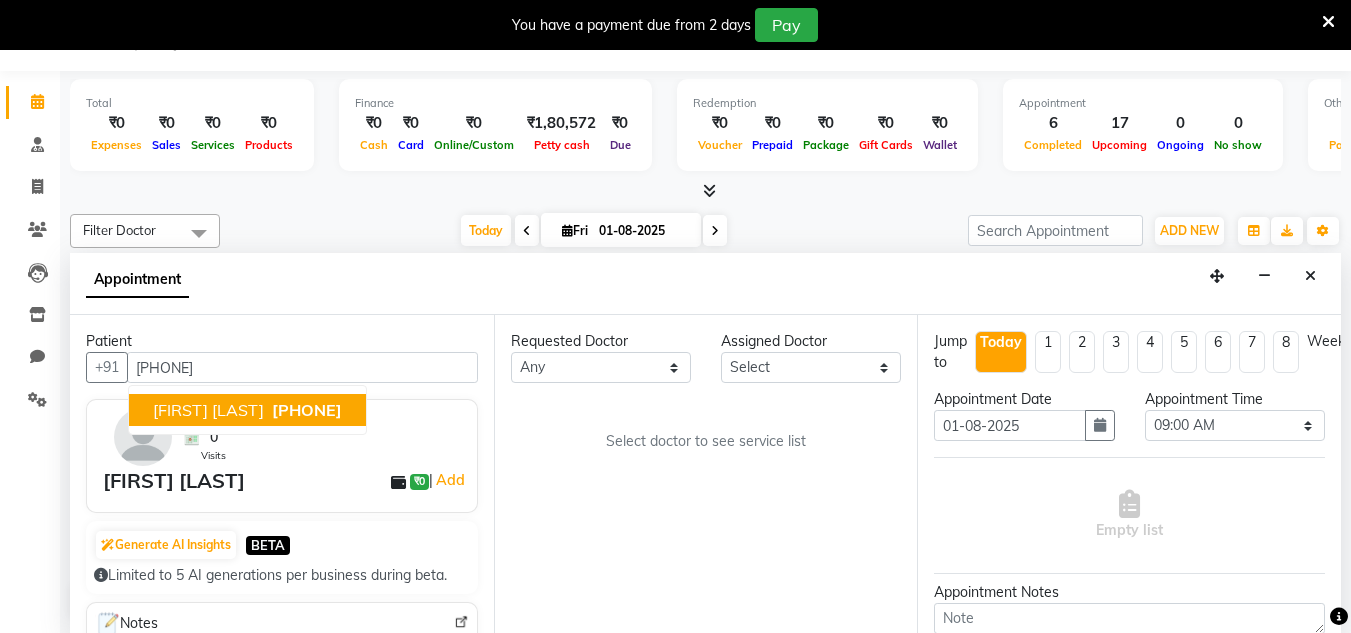 click on "[FIRST] [LAST]    ₹0  |   Add" at bounding box center [286, 481] 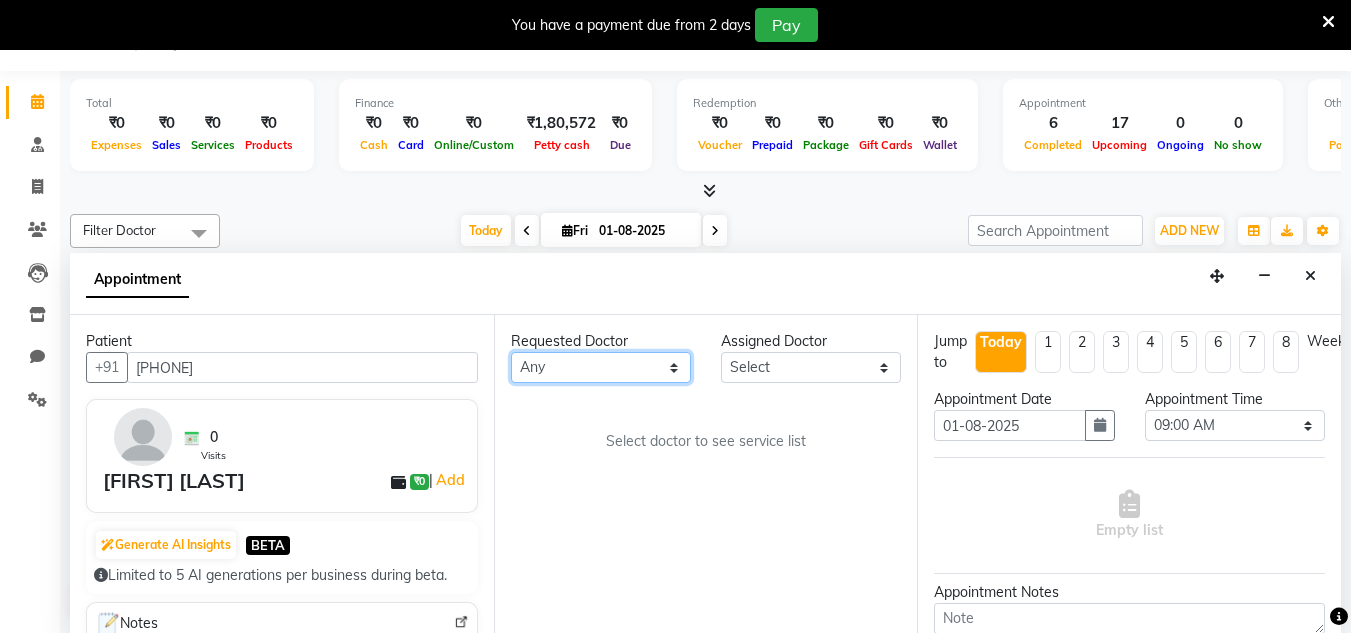 click on "Any [DR] [LAST]	 [DR] [LAST]	 [DR] [LAST]" at bounding box center (601, 367) 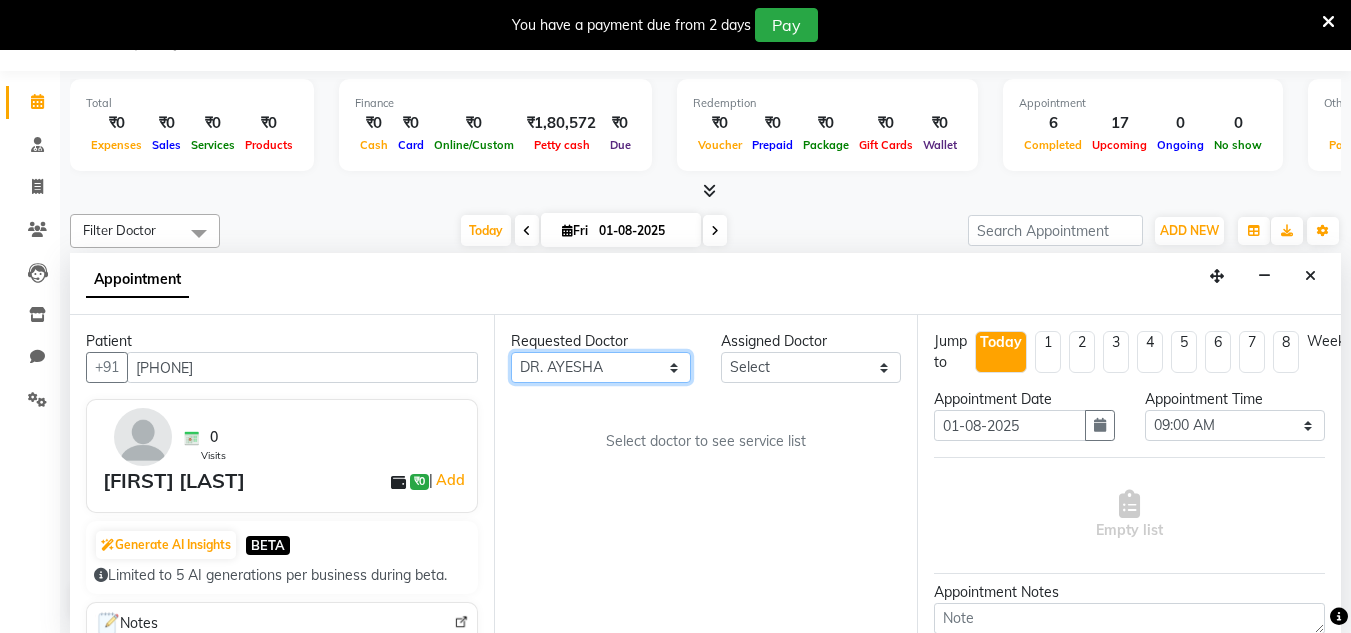 click on "Any [DR] [LAST]	 [DR] [LAST]	 [DR] [LAST]" at bounding box center (601, 367) 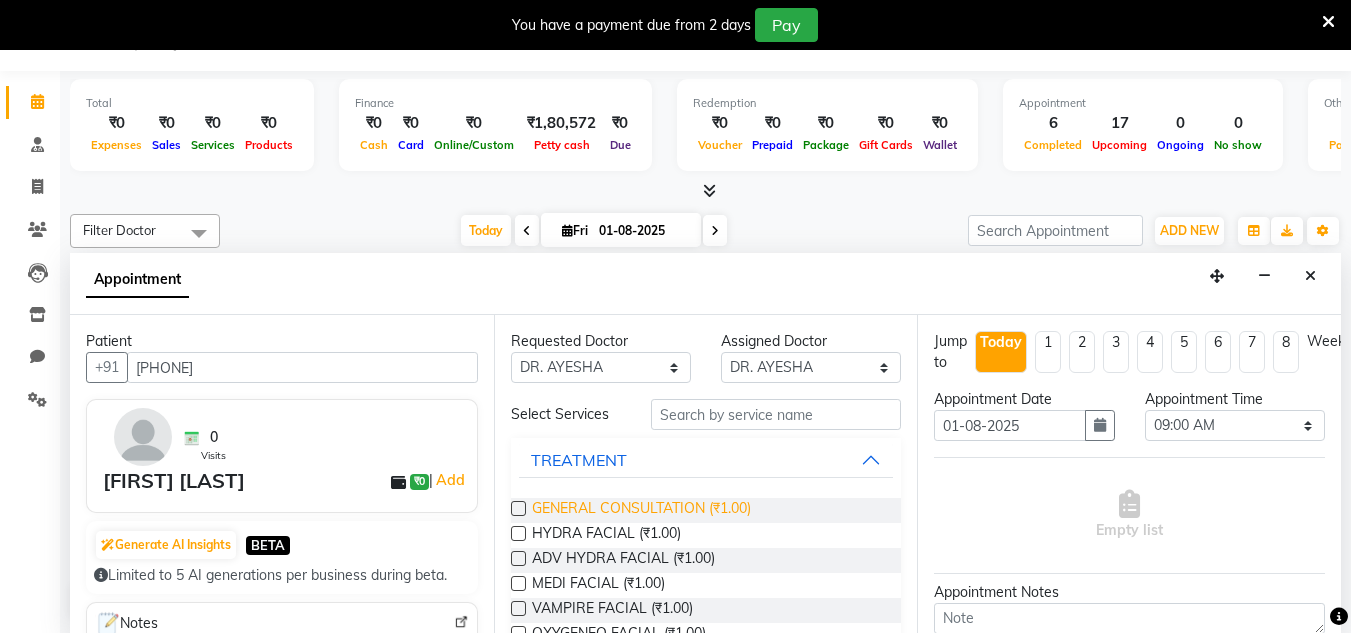 click on "GENERAL CONSULTATION (₹1.00)" at bounding box center (641, 510) 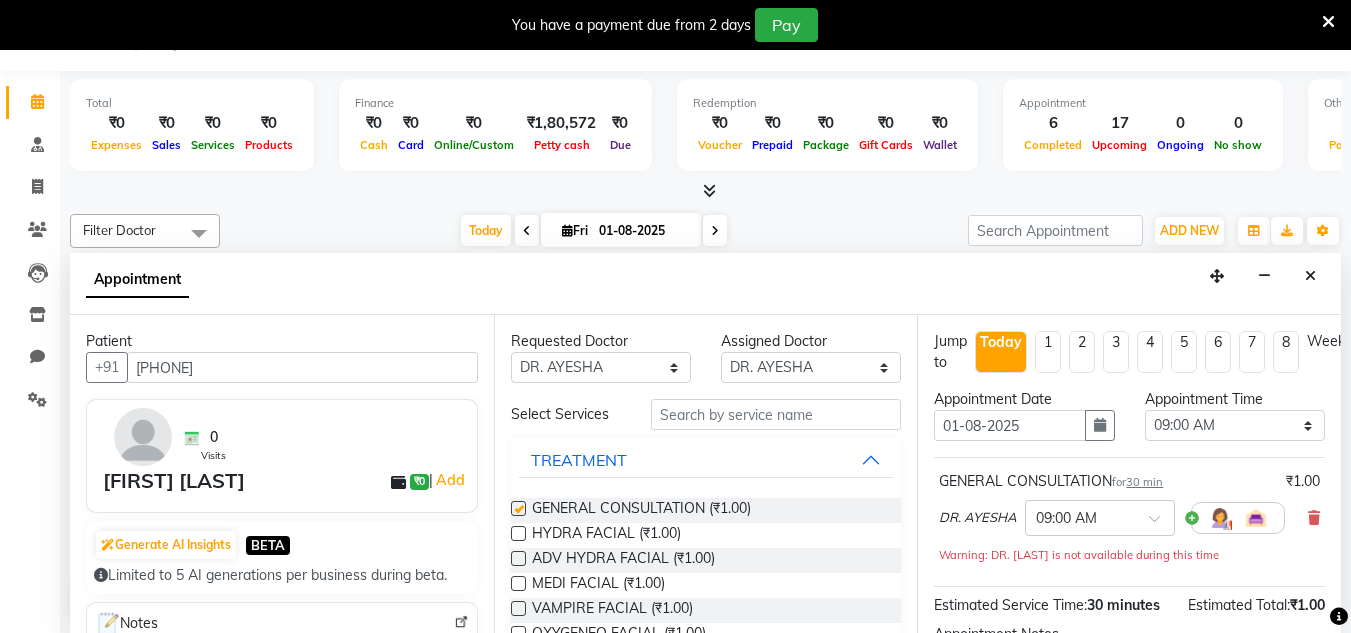 checkbox on "false" 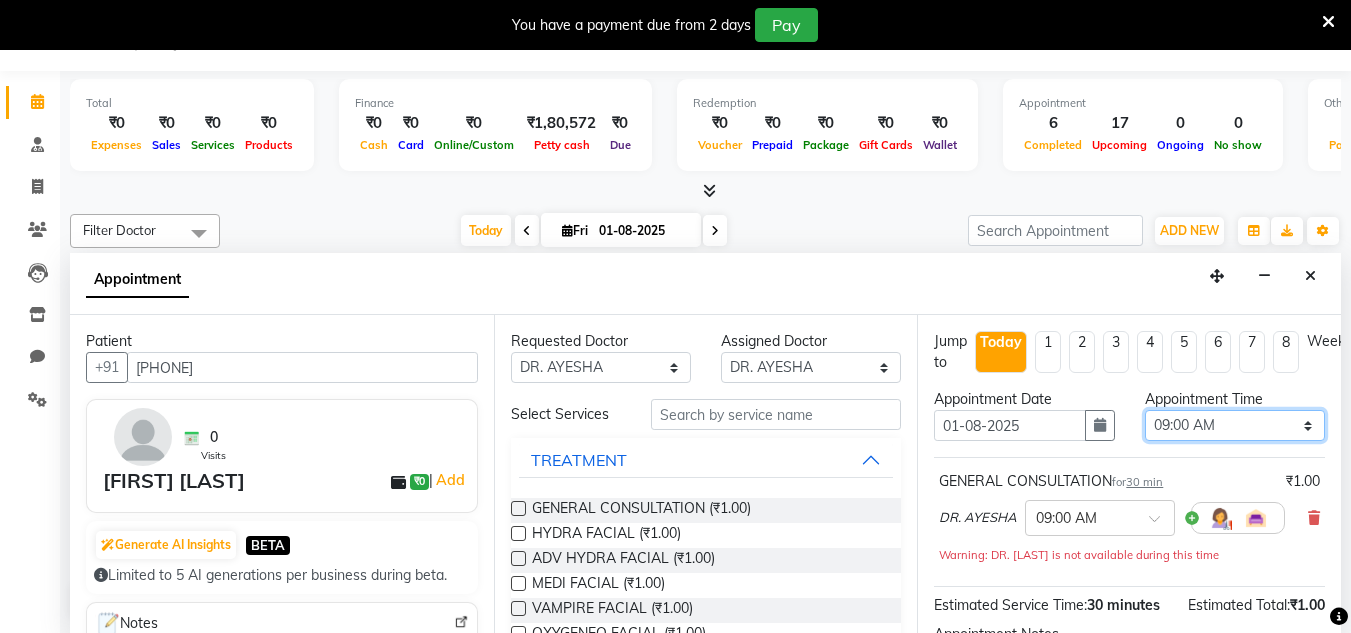 click on "Select 09:00 AM 09:15 AM 09:30 AM 09:45 AM 10:00 AM 10:15 AM 10:30 AM 10:45 AM 11:00 AM 11:15 AM 11:30 AM 11:45 AM 12:00 PM 12:15 PM 12:30 PM 12:45 PM 01:00 PM 01:15 PM 01:30 PM 01:45 PM 02:00 PM 02:15 PM 02:30 PM 02:45 PM 03:00 PM 03:15 PM 03:30 PM 03:45 PM 04:00 PM 04:15 PM 04:30 PM 04:45 PM 05:00 PM 05:15 PM 05:30 PM 05:45 PM 06:00 PM 06:15 PM 06:30 PM 06:45 PM 07:00 PM 07:15 PM 07:30 PM 07:45 PM 08:00 PM 08:15 PM 08:30 PM 08:45 PM 09:00 PM 09:15 PM 09:30 PM 09:45 PM 10:00 PM" at bounding box center (1235, 425) 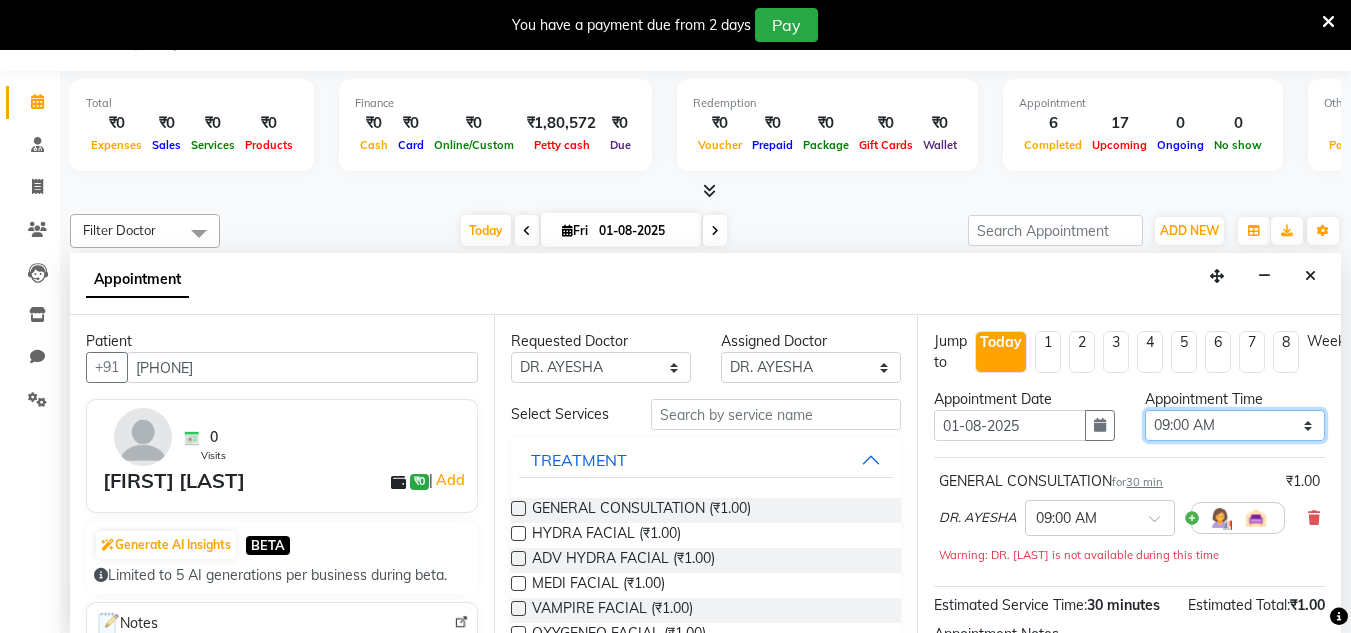select on "1140" 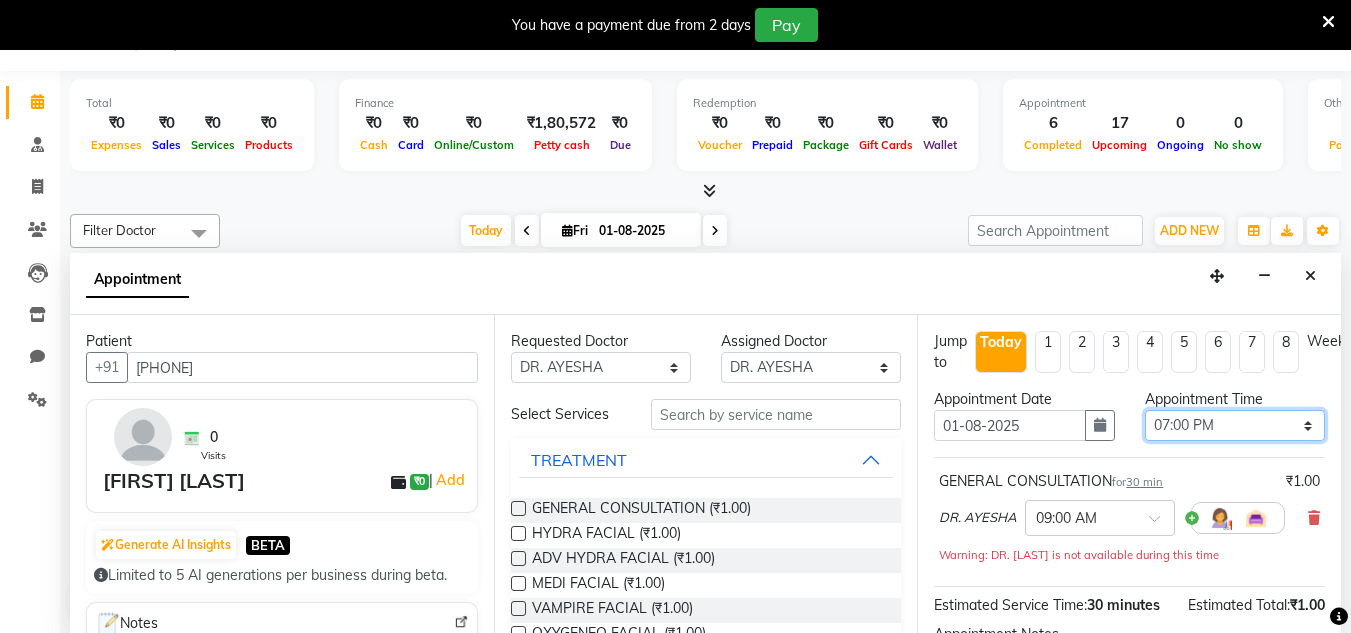 click on "Select 09:00 AM 09:15 AM 09:30 AM 09:45 AM 10:00 AM 10:15 AM 10:30 AM 10:45 AM 11:00 AM 11:15 AM 11:30 AM 11:45 AM 12:00 PM 12:15 PM 12:30 PM 12:45 PM 01:00 PM 01:15 PM 01:30 PM 01:45 PM 02:00 PM 02:15 PM 02:30 PM 02:45 PM 03:00 PM 03:15 PM 03:30 PM 03:45 PM 04:00 PM 04:15 PM 04:30 PM 04:45 PM 05:00 PM 05:15 PM 05:30 PM 05:45 PM 06:00 PM 06:15 PM 06:30 PM 06:45 PM 07:00 PM 07:15 PM 07:30 PM 07:45 PM 08:00 PM 08:15 PM 08:30 PM 08:45 PM 09:00 PM 09:15 PM 09:30 PM 09:45 PM 10:00 PM" at bounding box center [1235, 425] 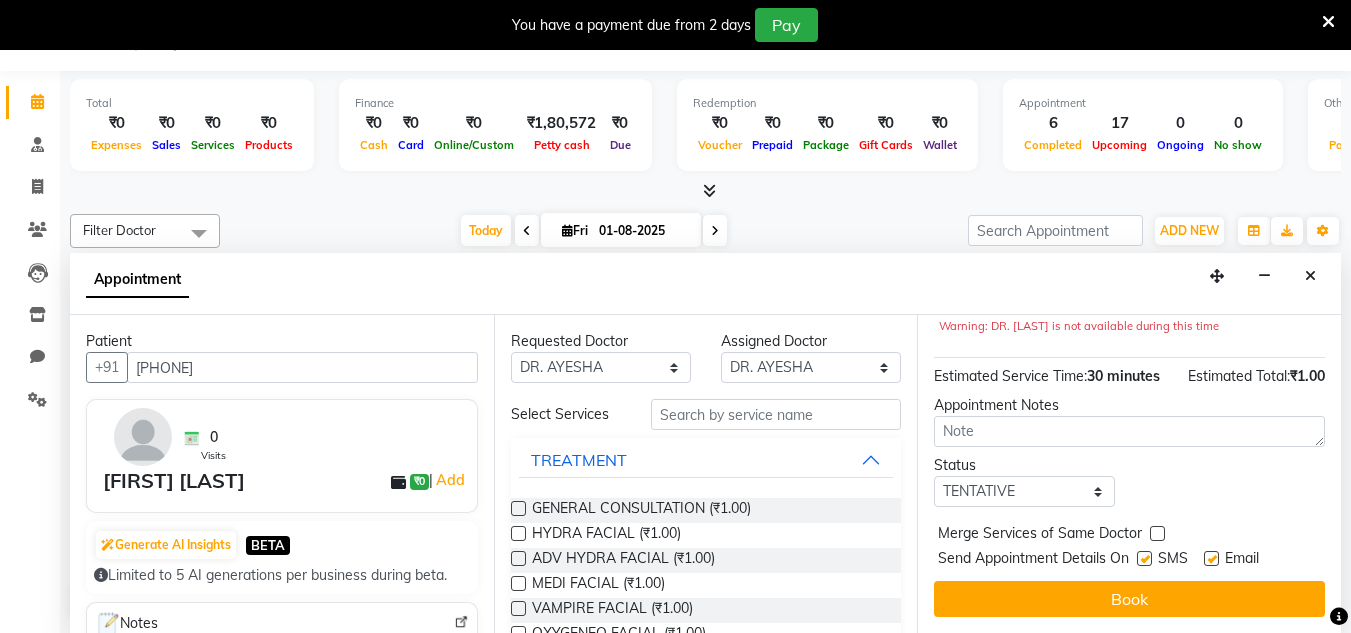 scroll, scrollTop: 265, scrollLeft: 0, axis: vertical 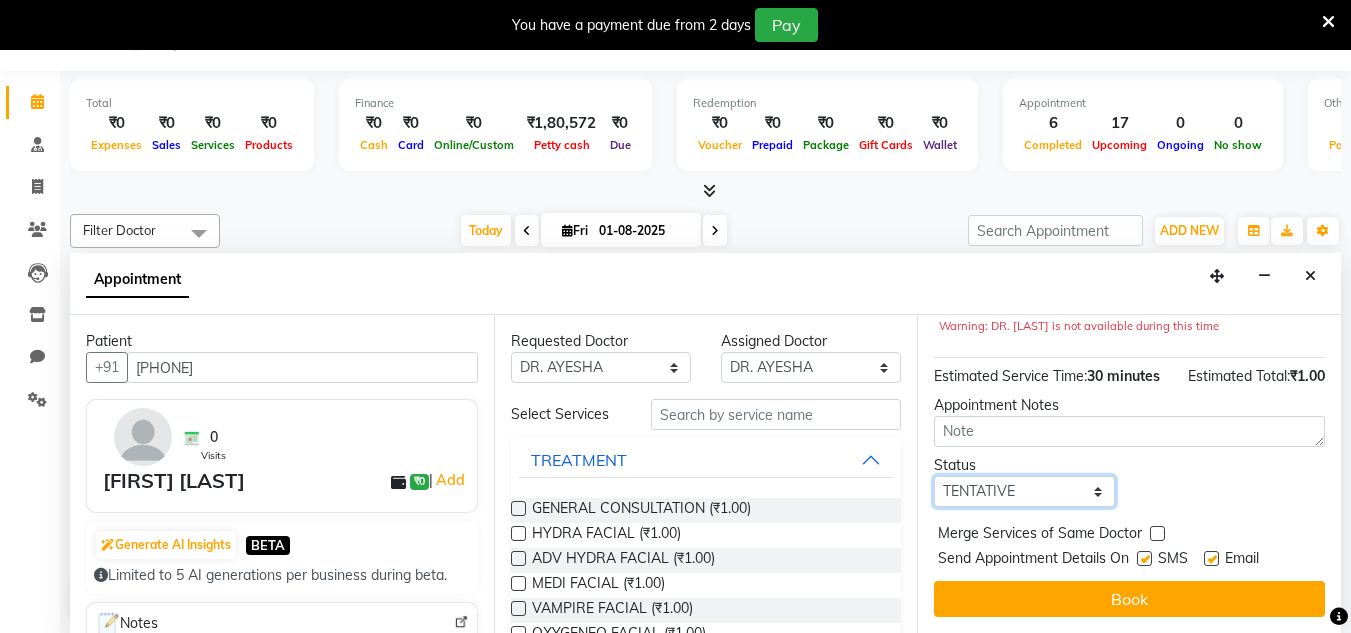 click on "Select TENTATIVE CONFIRM CHECK-IN UPCOMING" at bounding box center [1024, 491] 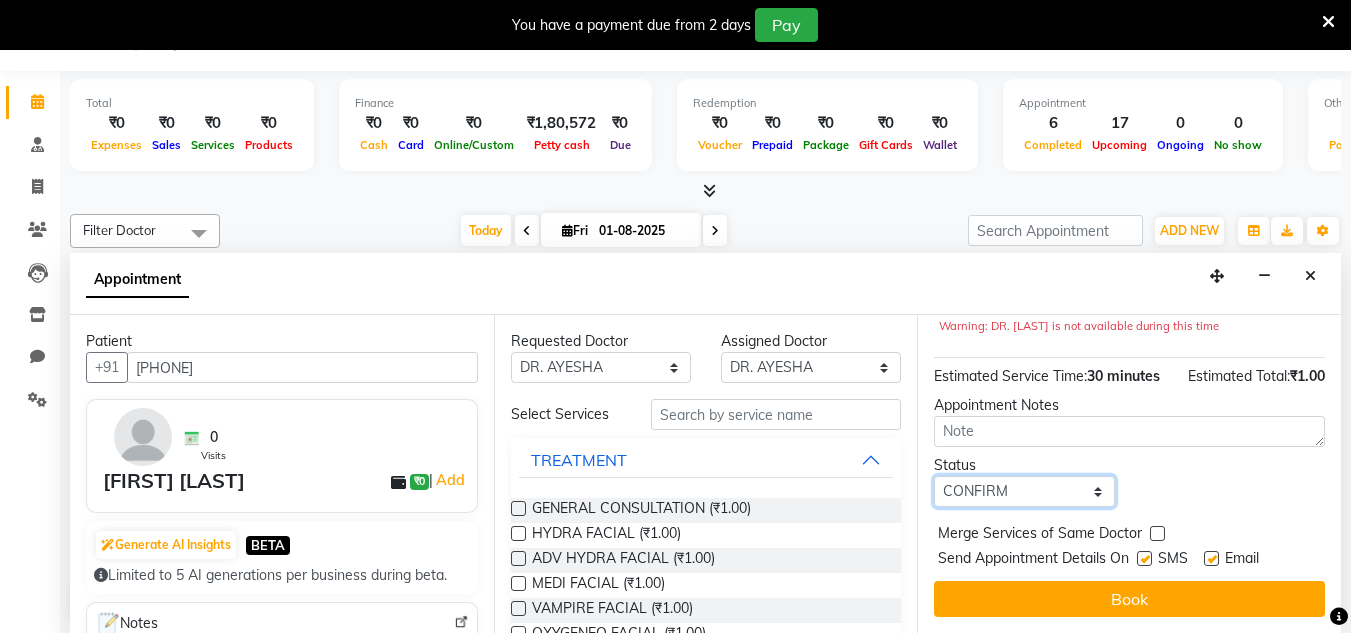 click on "Select TENTATIVE CONFIRM CHECK-IN UPCOMING" at bounding box center [1024, 491] 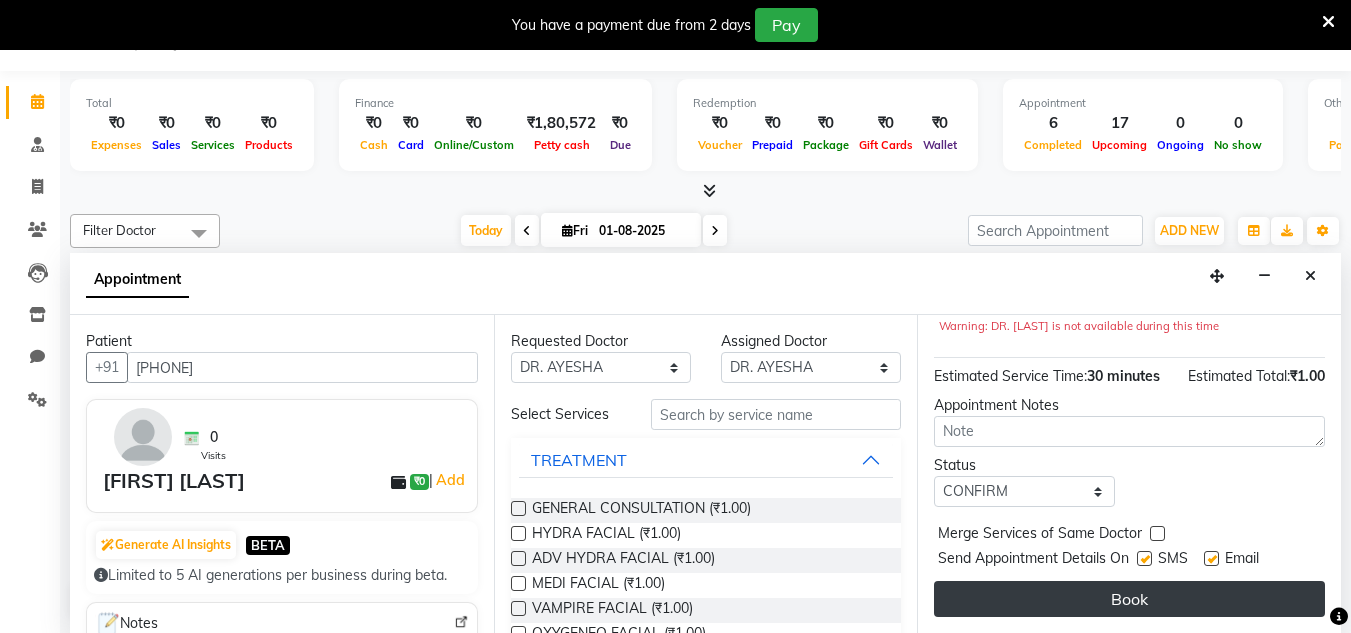 click on "Book" at bounding box center (1129, 599) 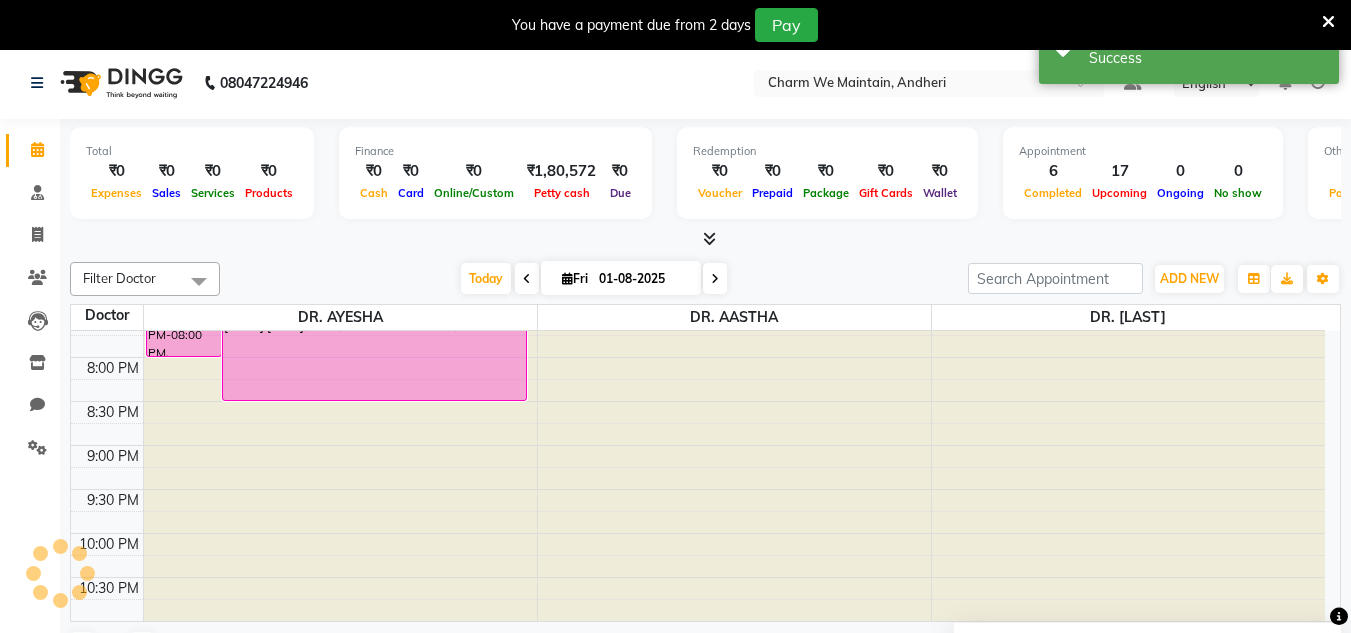 scroll, scrollTop: 0, scrollLeft: 0, axis: both 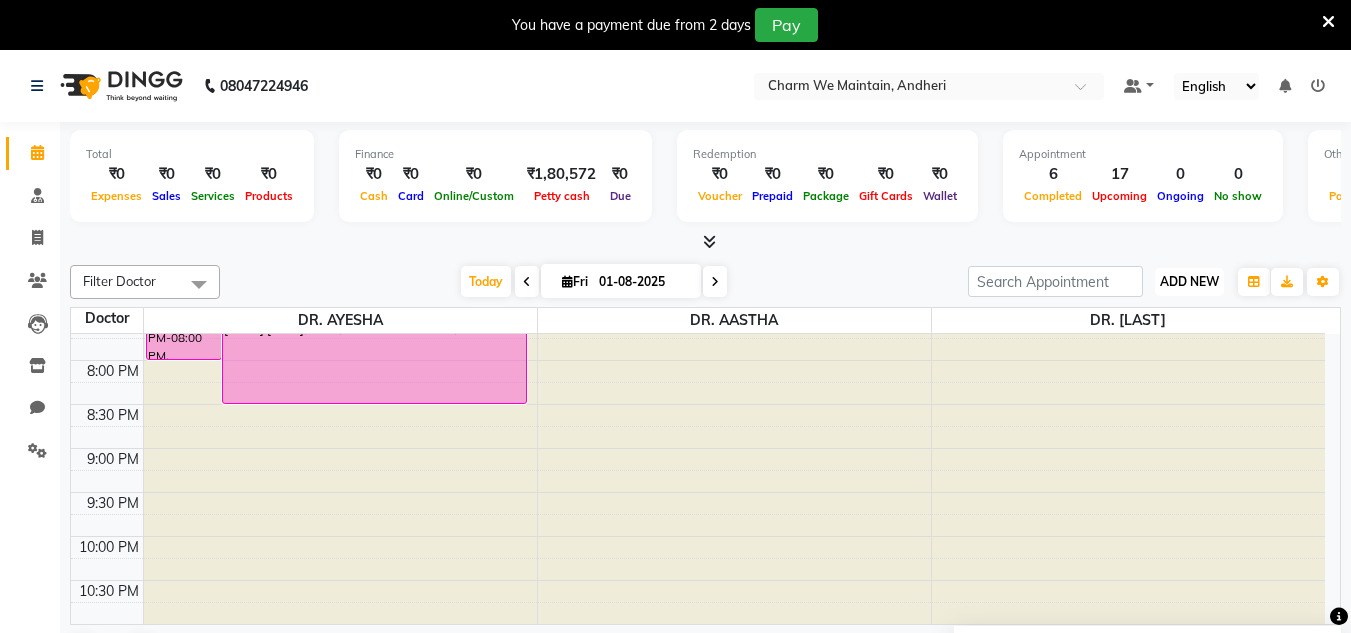 click on "ADD NEW" at bounding box center [1189, 281] 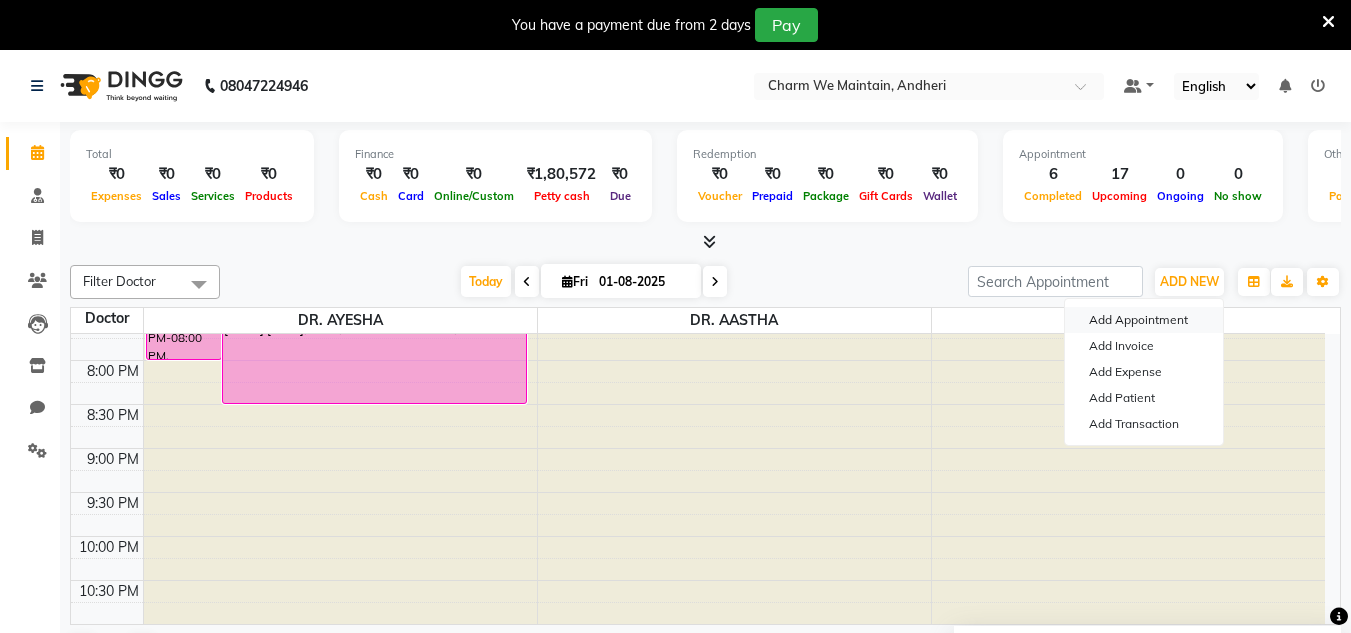 click on "Add Appointment" at bounding box center (1144, 320) 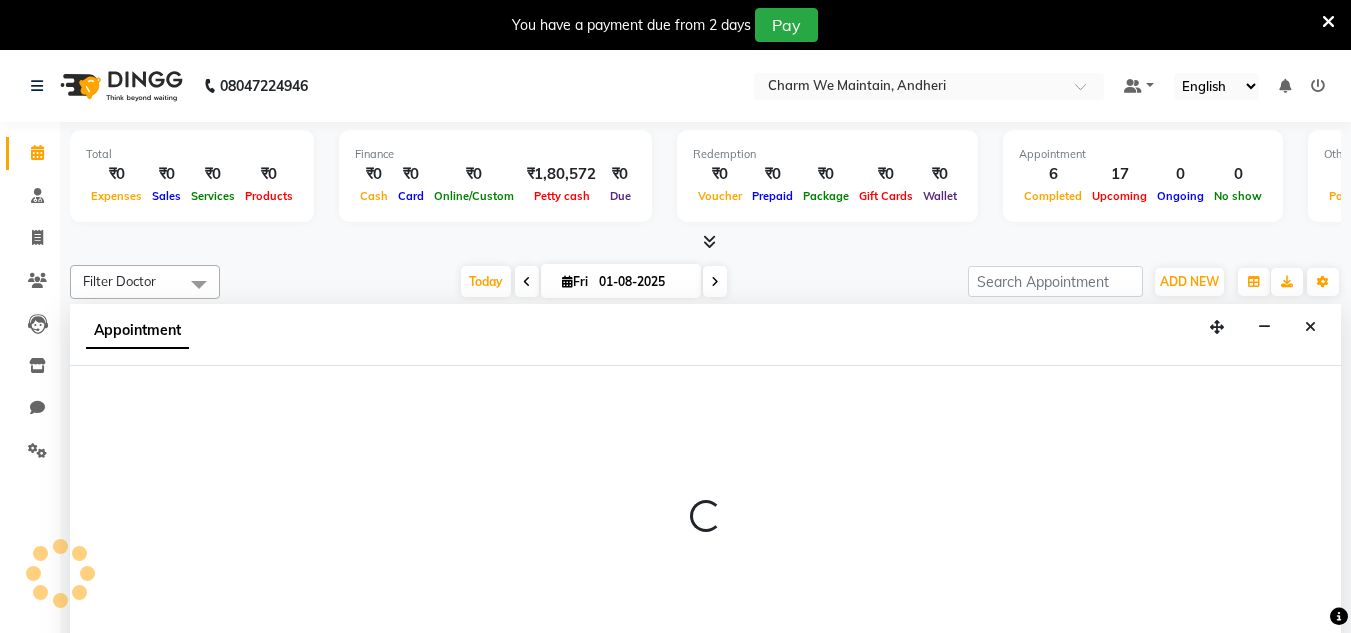 scroll, scrollTop: 51, scrollLeft: 0, axis: vertical 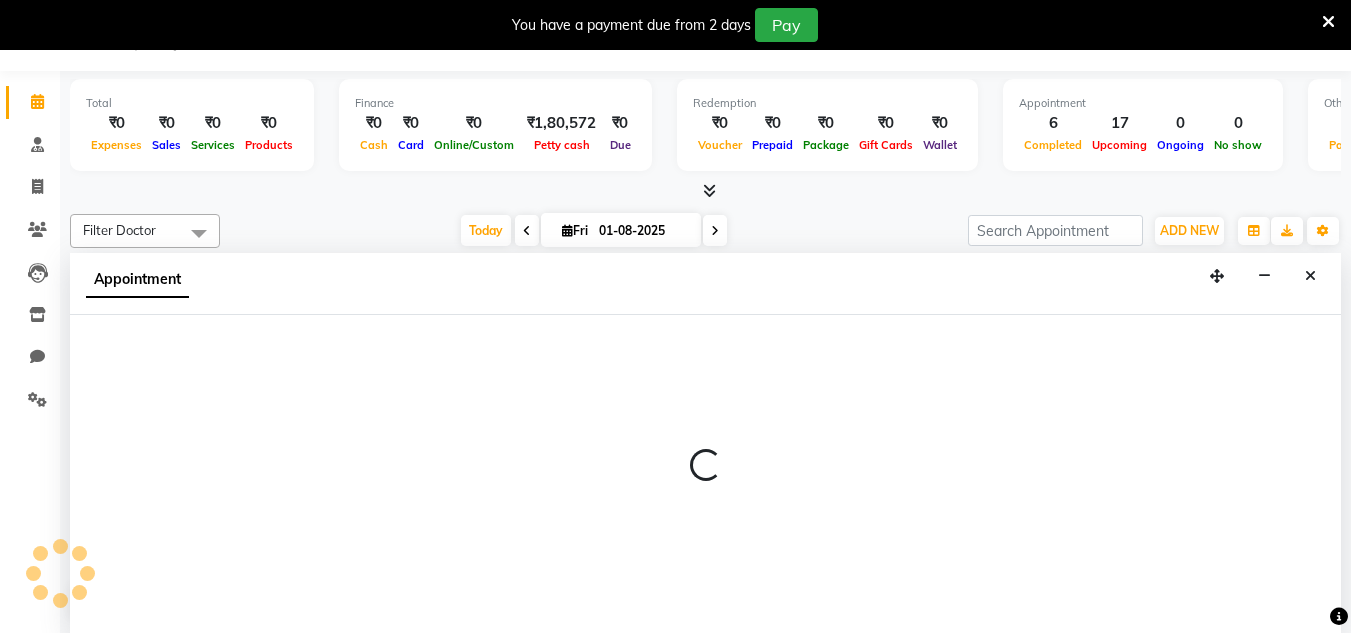 select on "540" 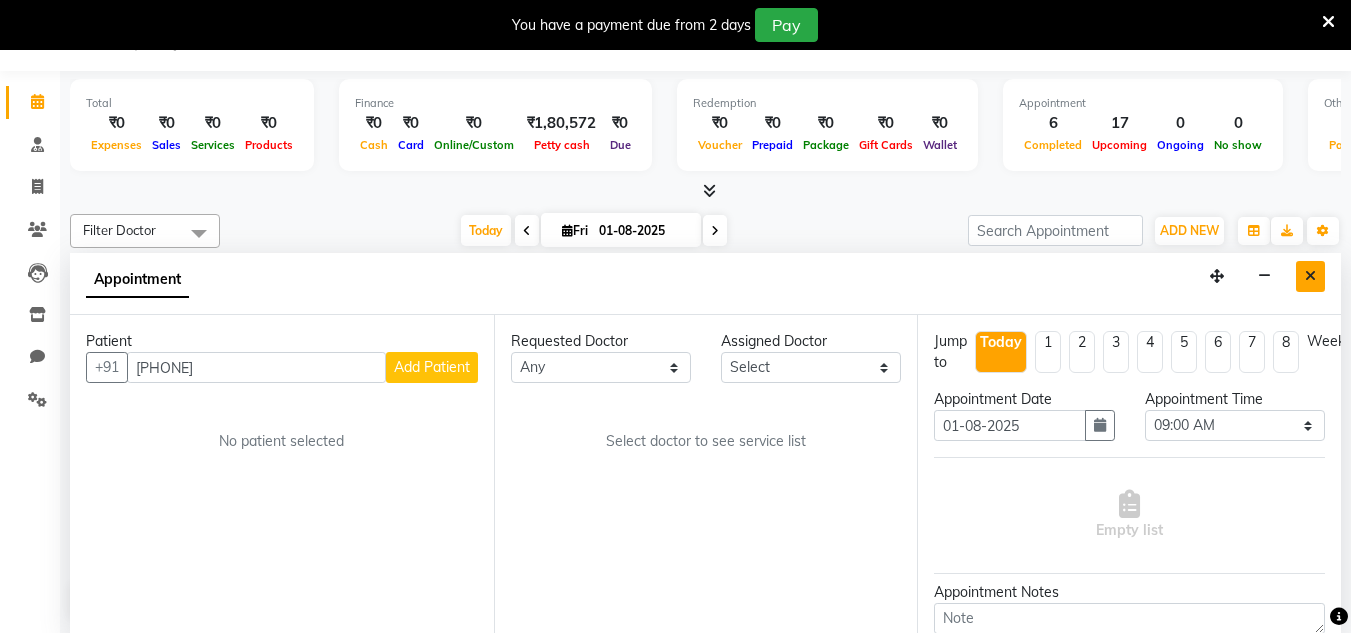 type on "[PHONE]" 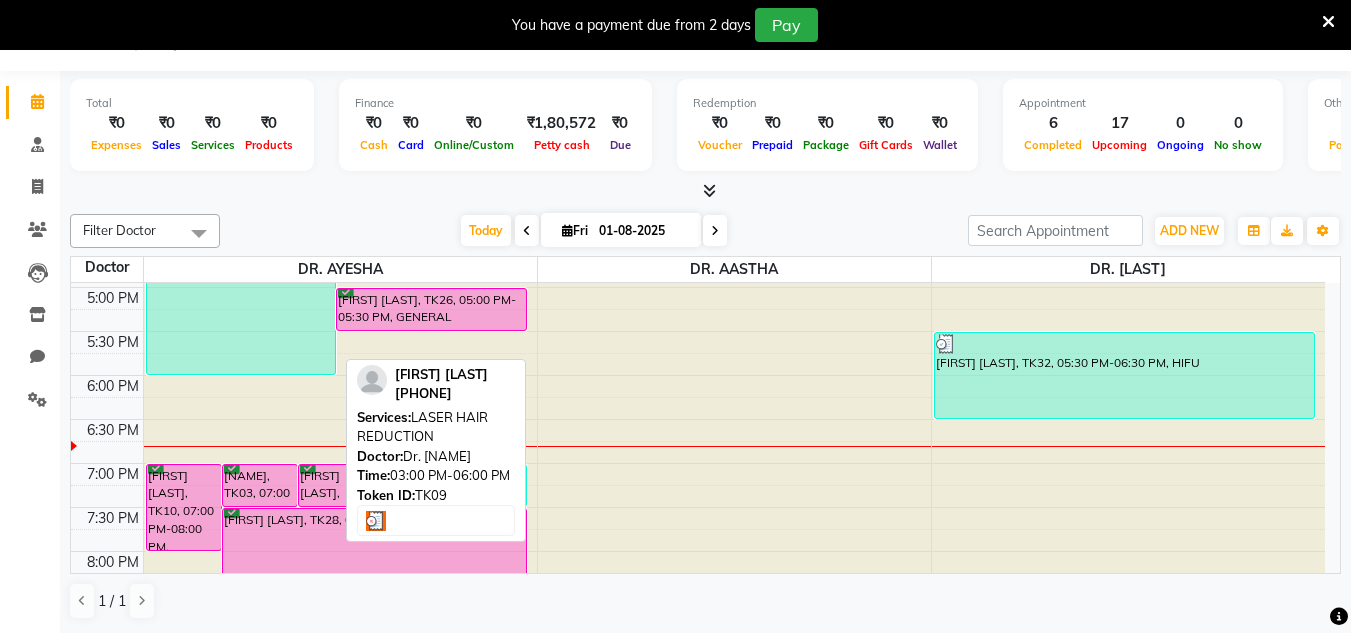 scroll, scrollTop: 789, scrollLeft: 0, axis: vertical 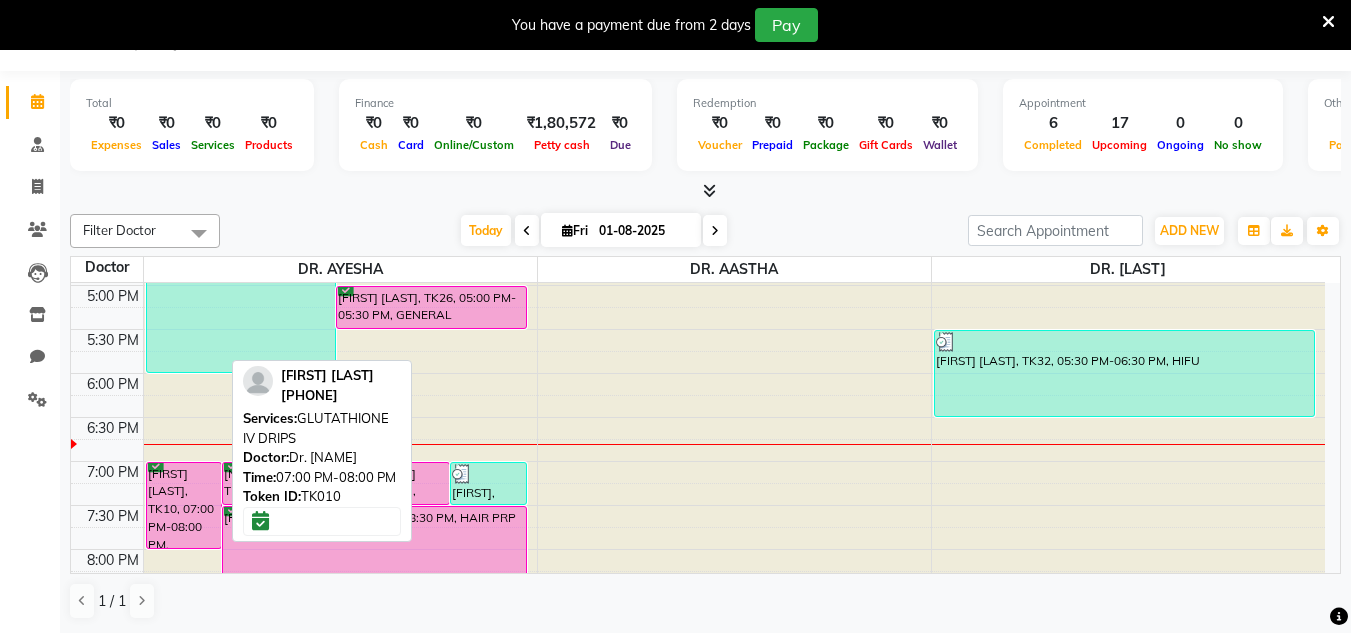 click on "[FIRST] [LAST], TK10, 07:00 PM-08:00 PM, GLUTATHIONE IV DRIPS" at bounding box center (184, 505) 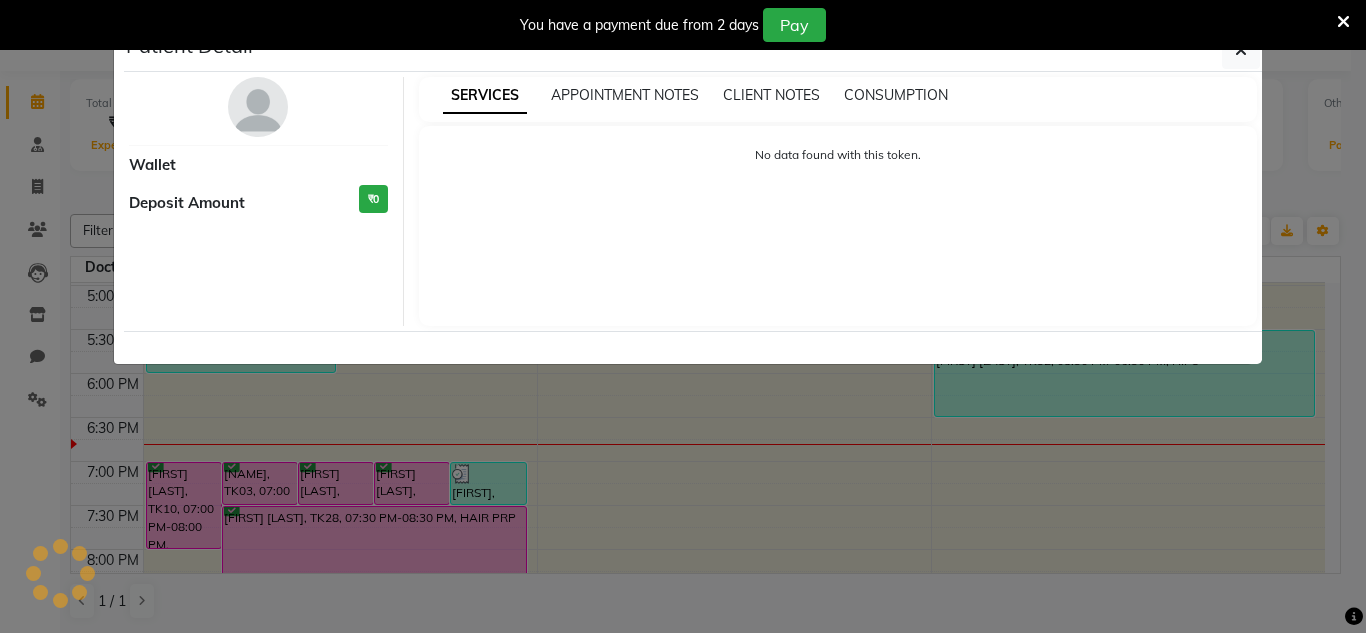 select on "6" 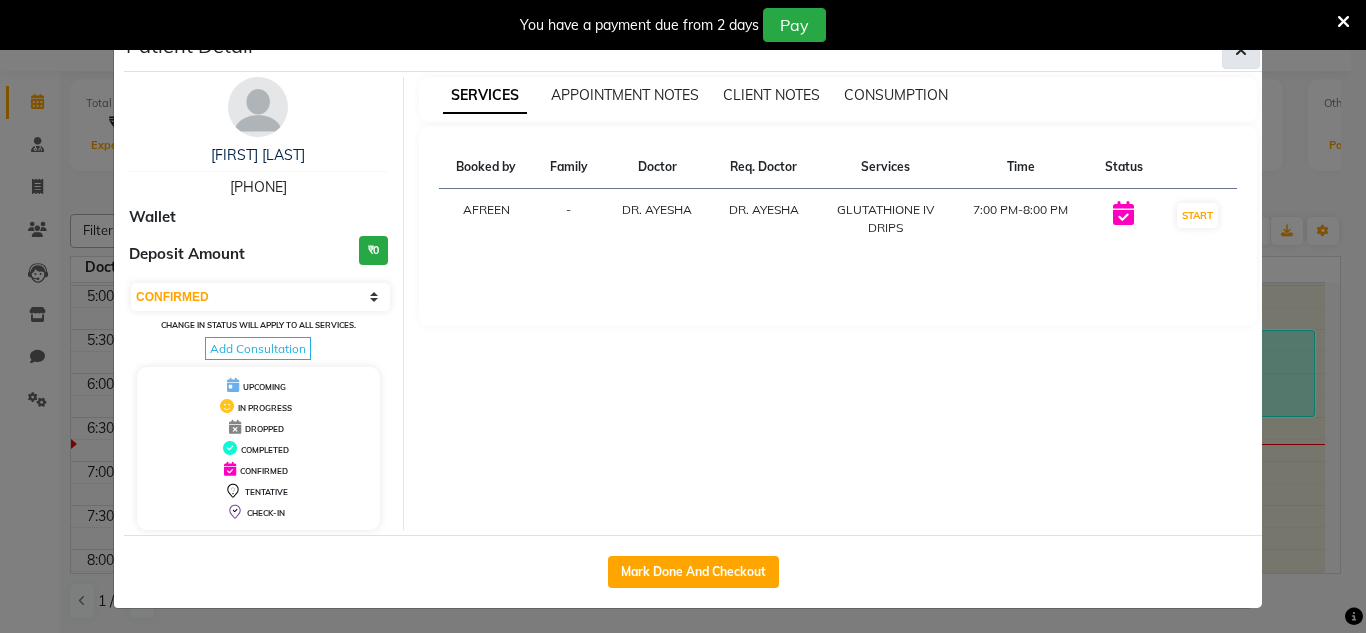 click 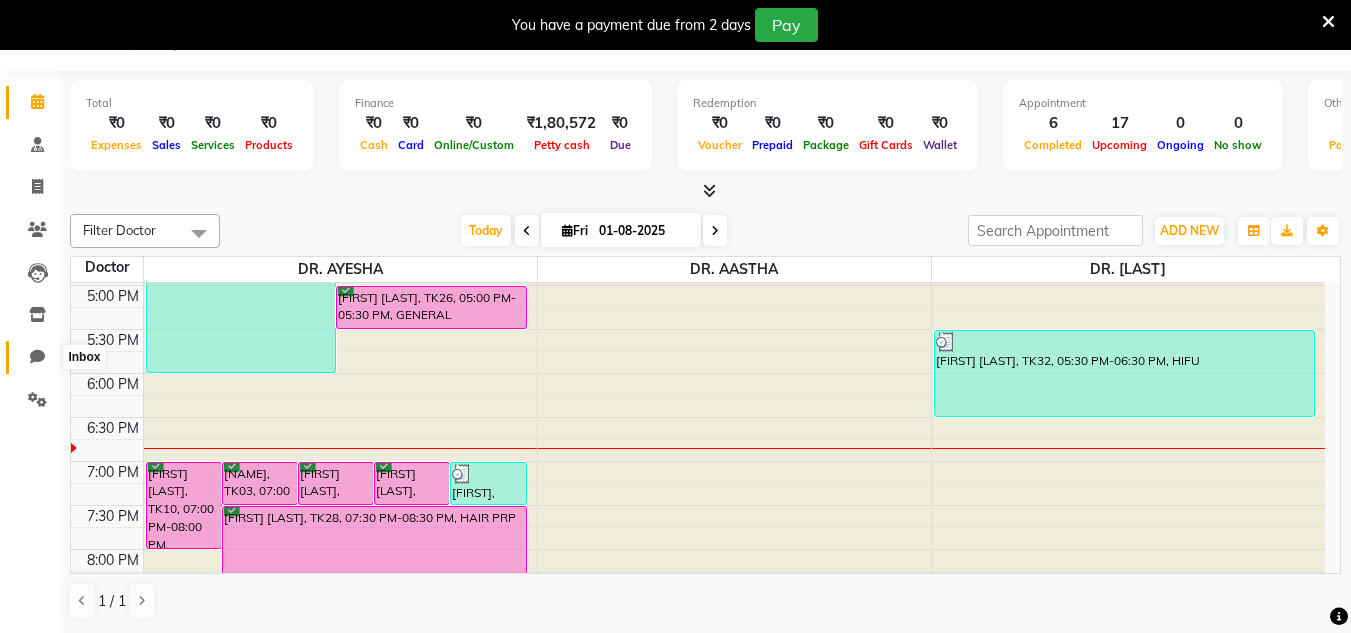 click 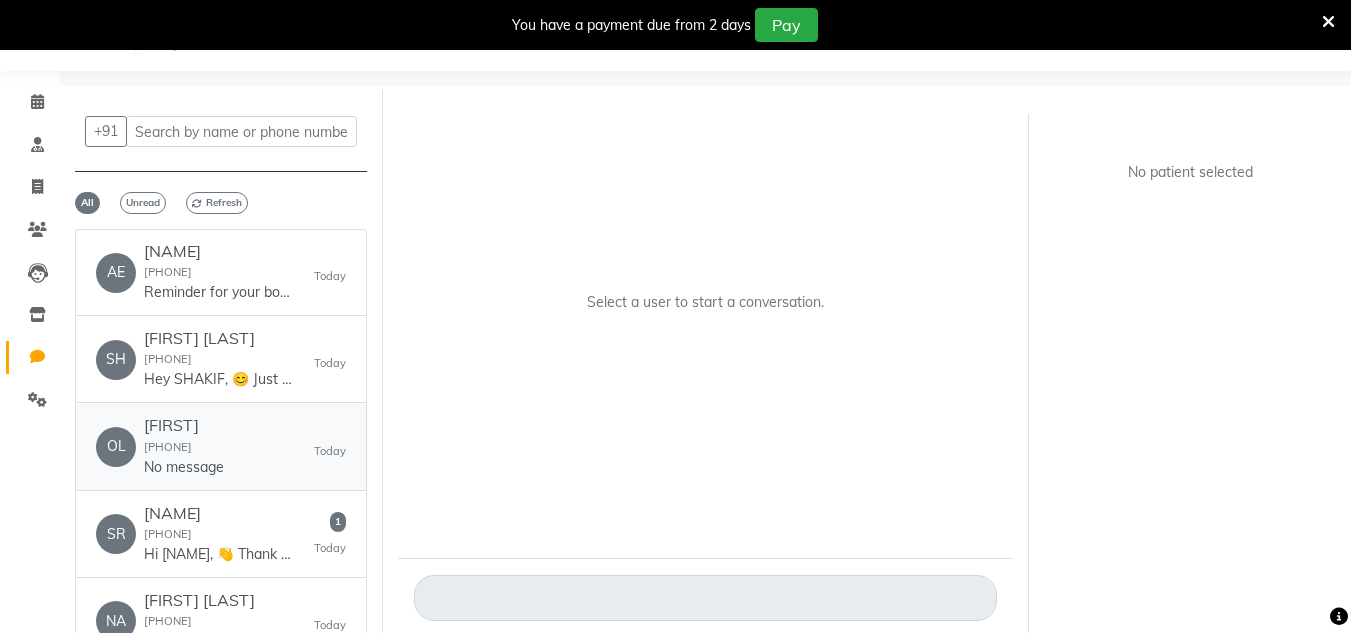 click on "[NAME] [PHONE] No message" 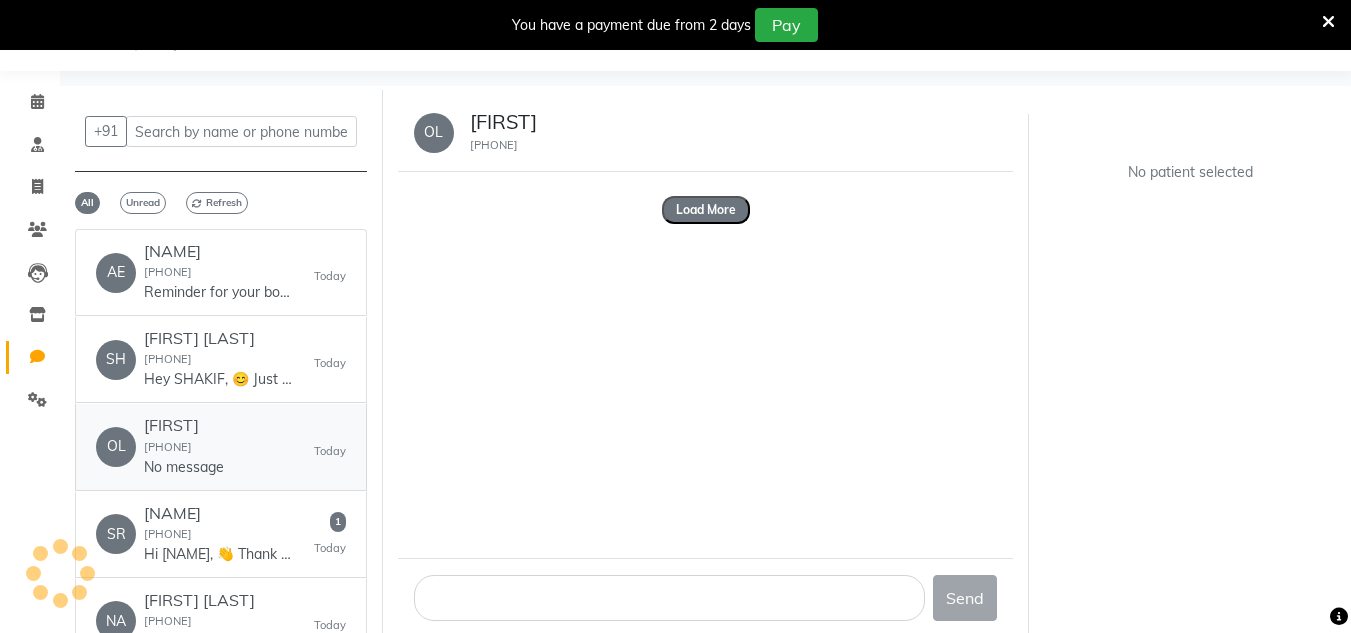 scroll, scrollTop: 328, scrollLeft: 0, axis: vertical 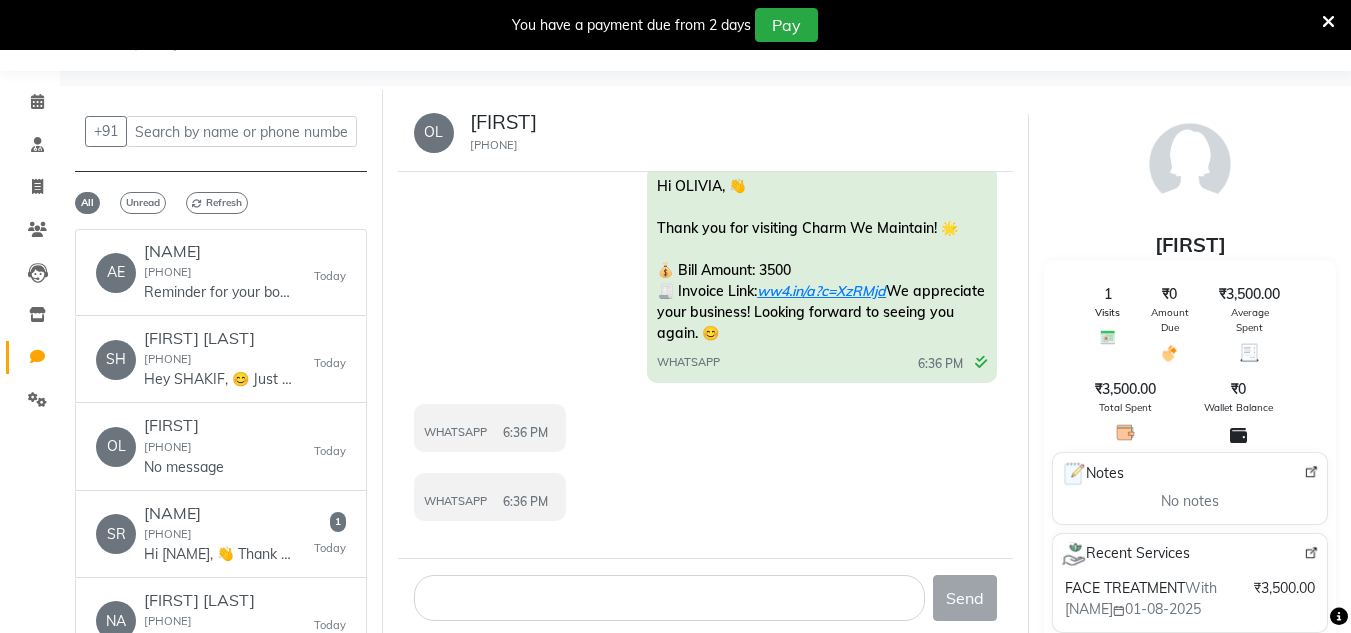 drag, startPoint x: 469, startPoint y: 148, endPoint x: 561, endPoint y: 150, distance: 92.021736 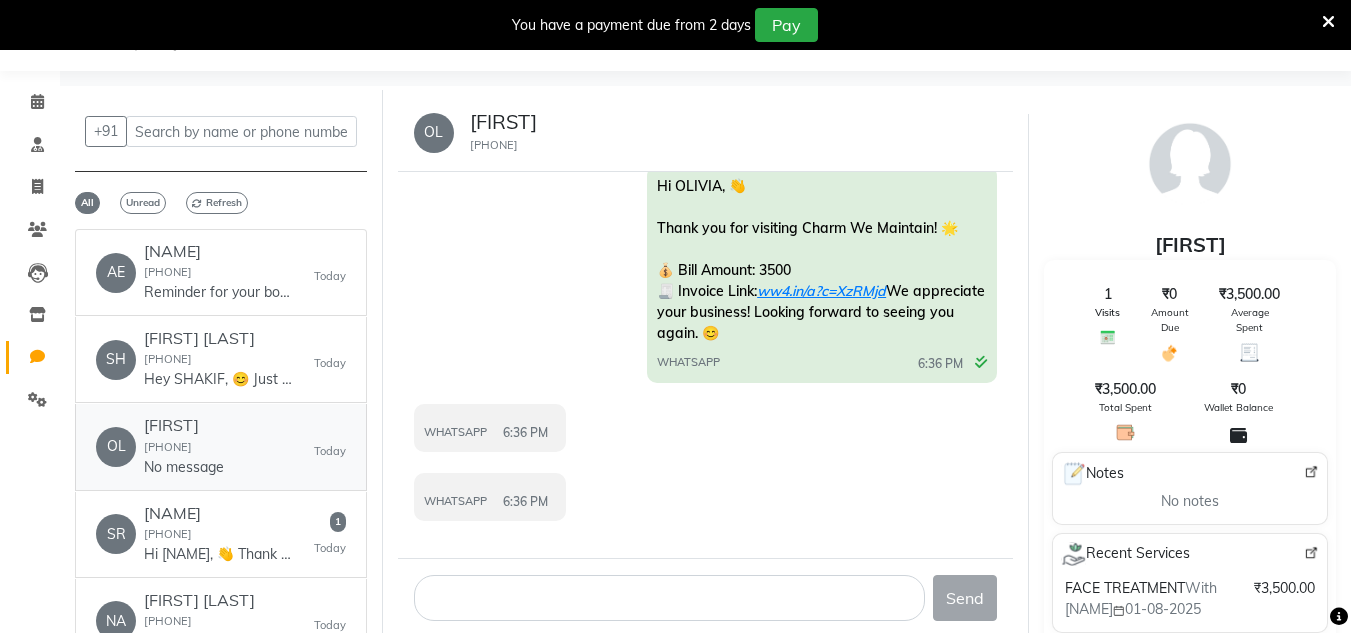 scroll, scrollTop: 0, scrollLeft: 0, axis: both 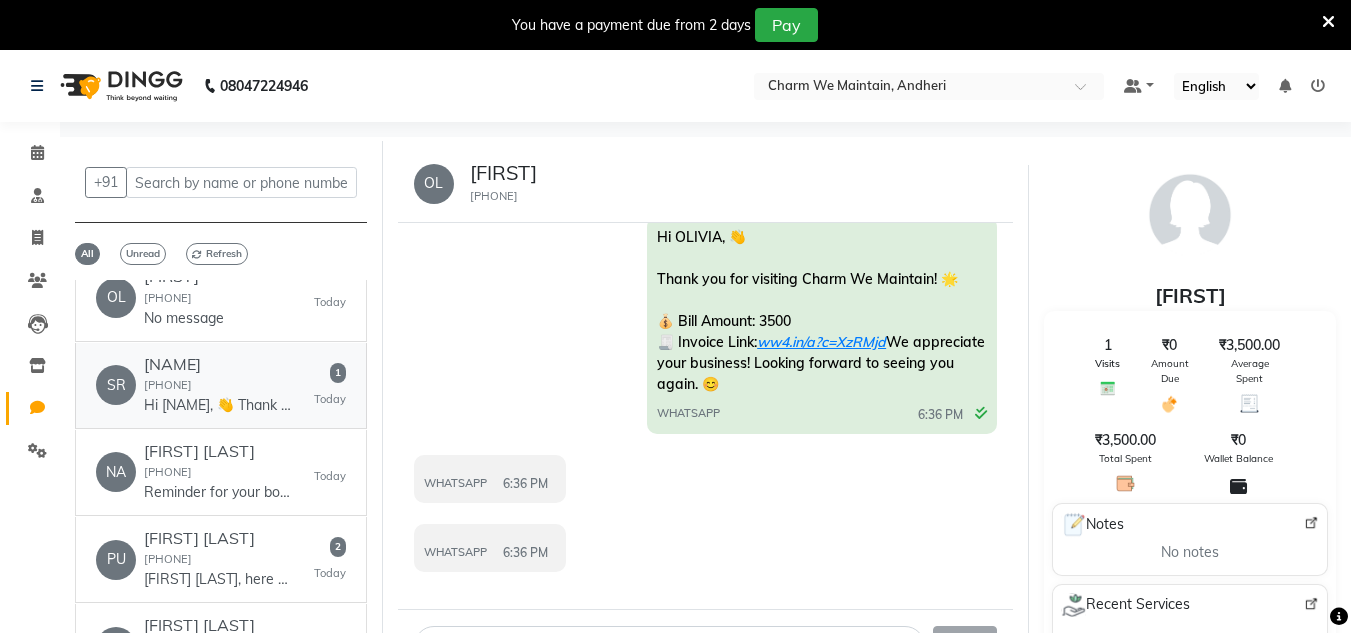 click on "[NAME]" 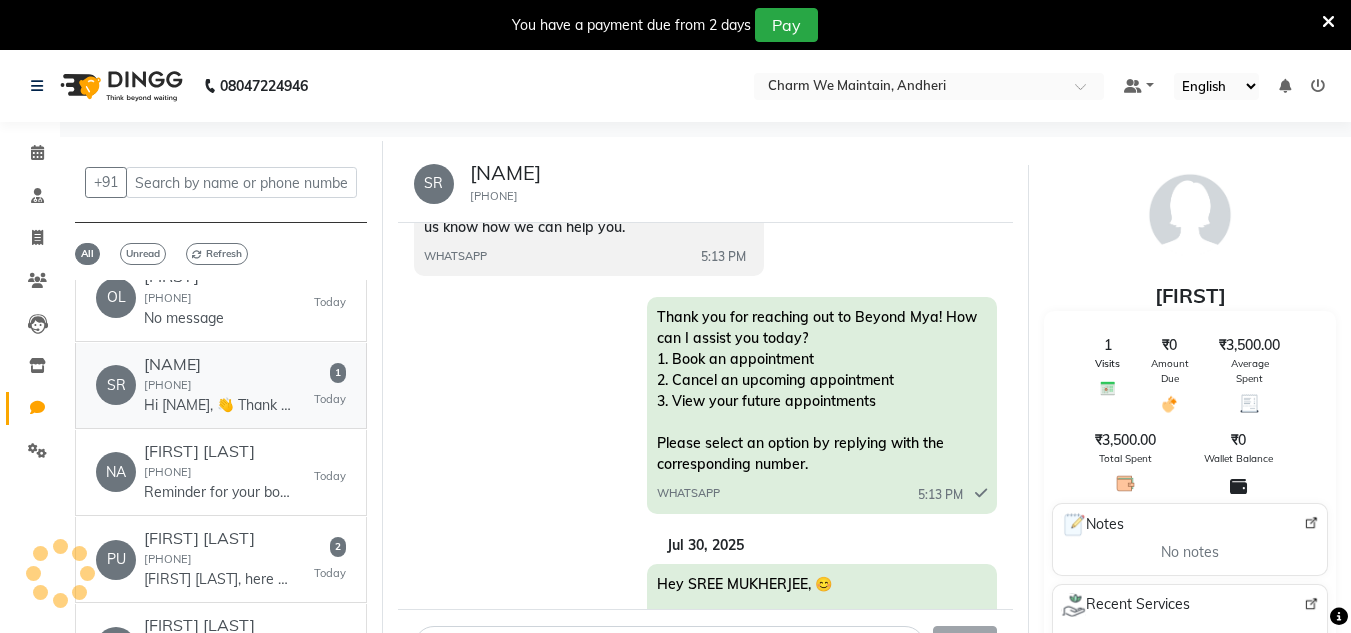 scroll, scrollTop: 1925, scrollLeft: 0, axis: vertical 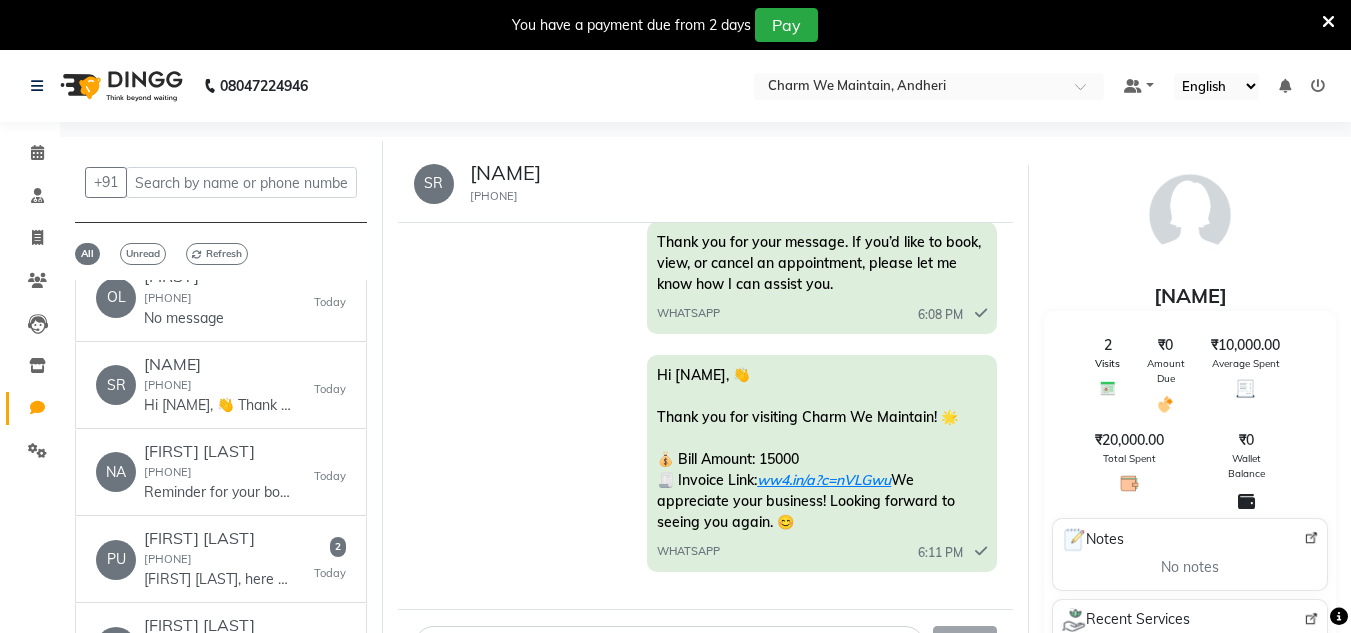 drag, startPoint x: 481, startPoint y: 195, endPoint x: 568, endPoint y: 195, distance: 87 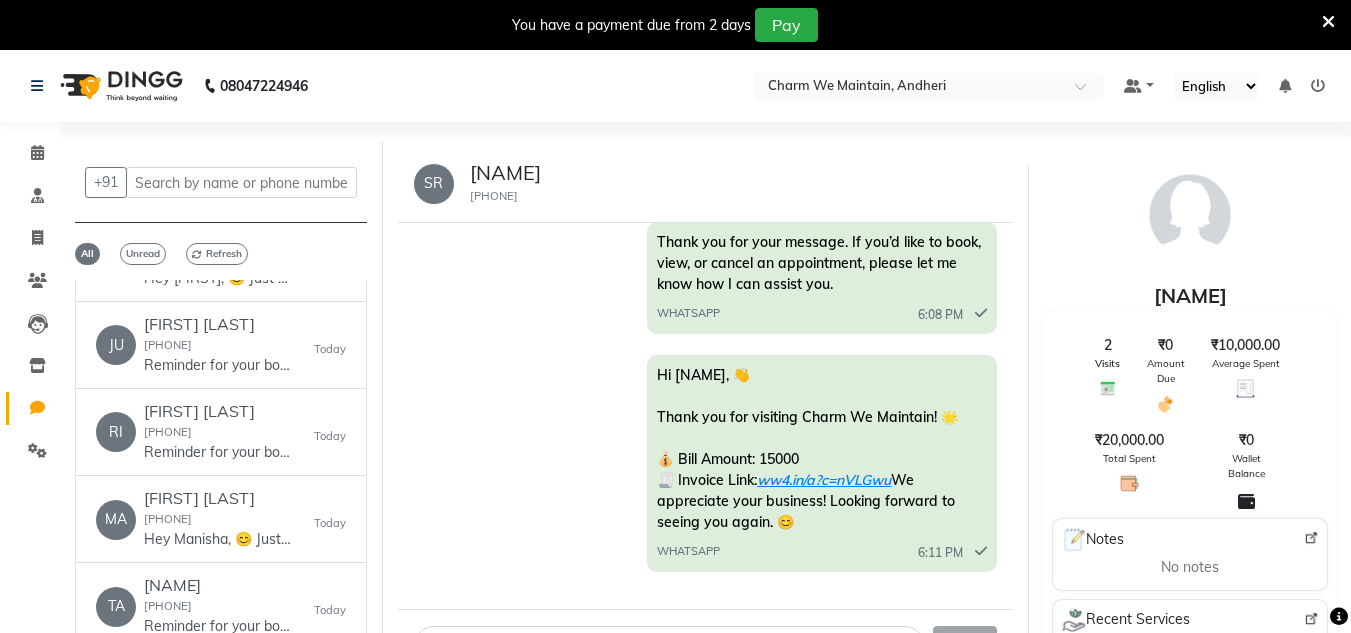 scroll, scrollTop: 1200, scrollLeft: 0, axis: vertical 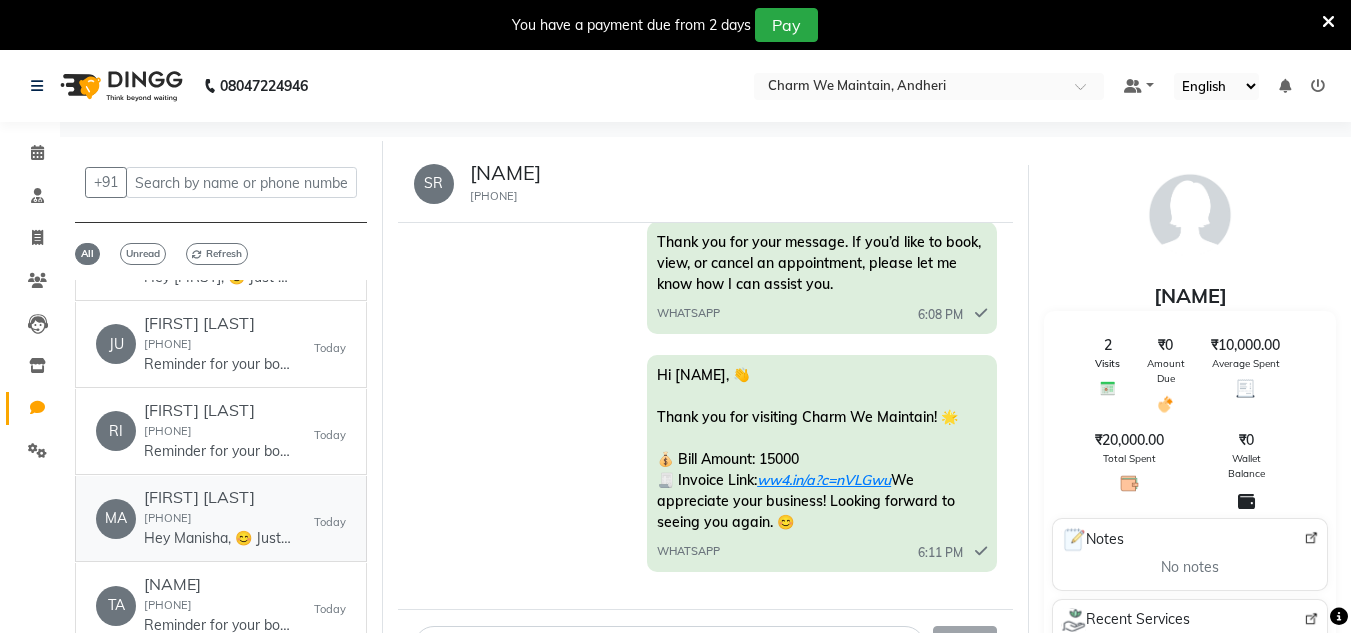 click on "[FIRST] [LAST] [PHONE] Hey [FIRST], 😊
Just a quick reminder—your appointment at Charm We Maintain is confirmed.
📅 Today at 1:30 pm
📍 ww4.in/a?c=rwvqkJ
See you soon! Let us know if you need any changes." 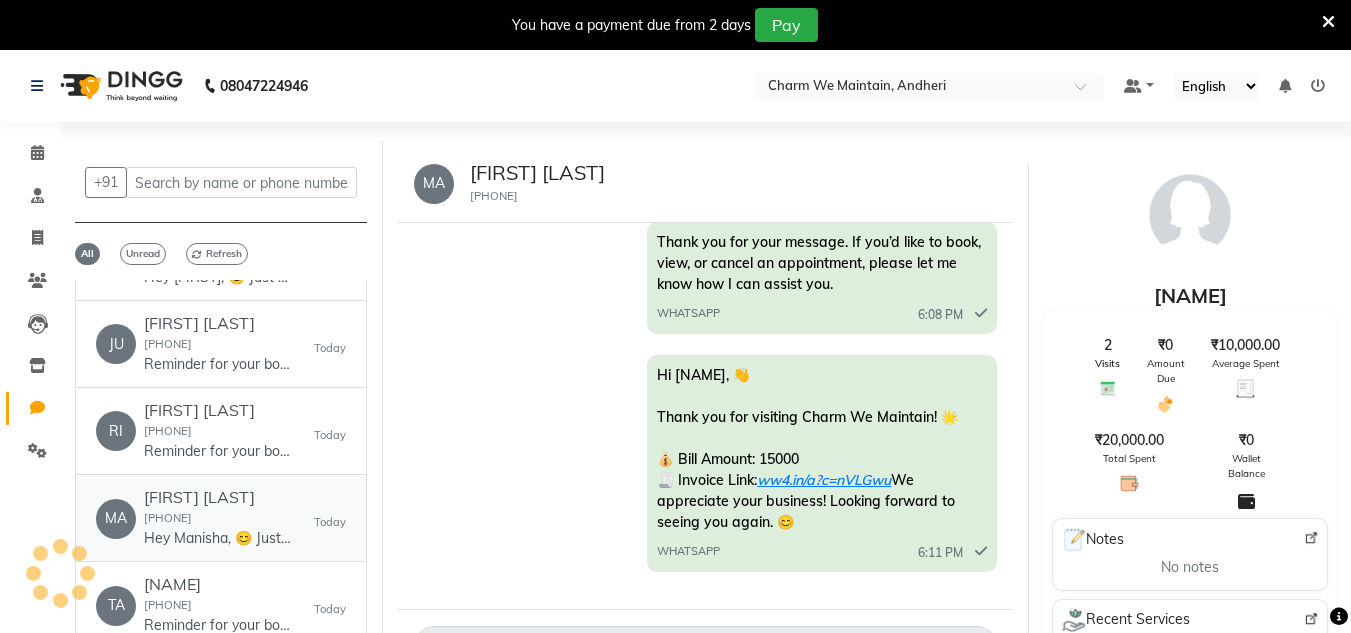 scroll, scrollTop: 0, scrollLeft: 0, axis: both 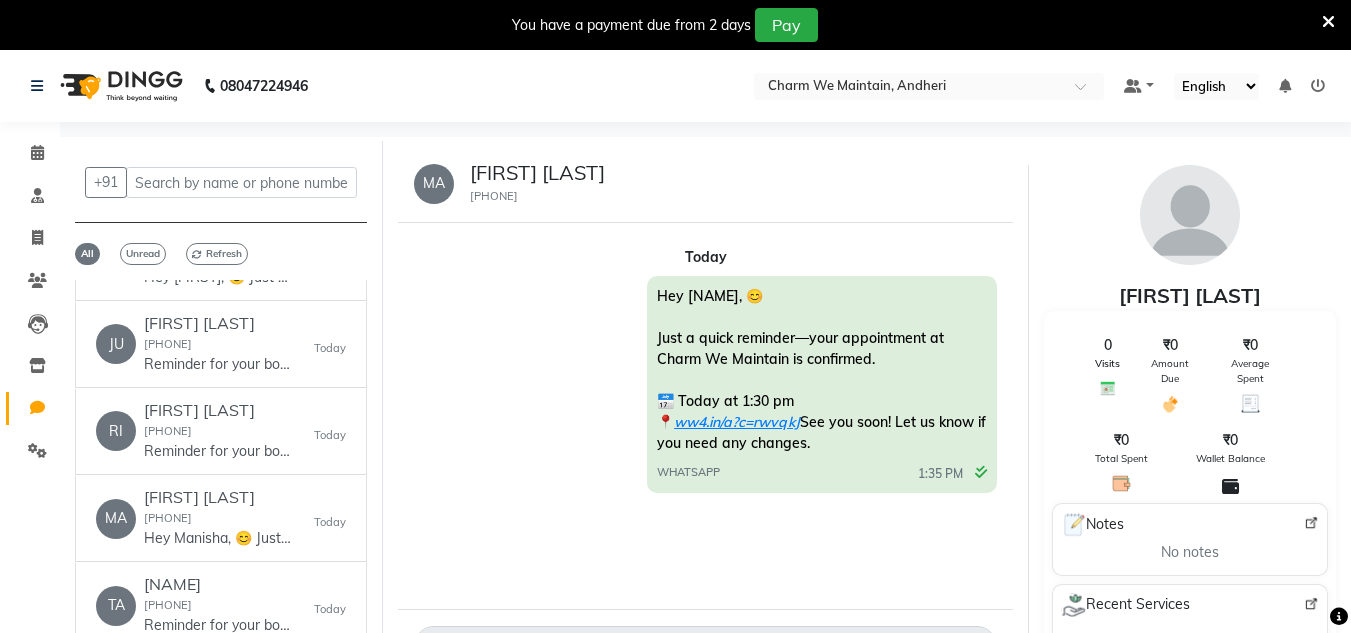 drag, startPoint x: 464, startPoint y: 195, endPoint x: 559, endPoint y: 196, distance: 95.005264 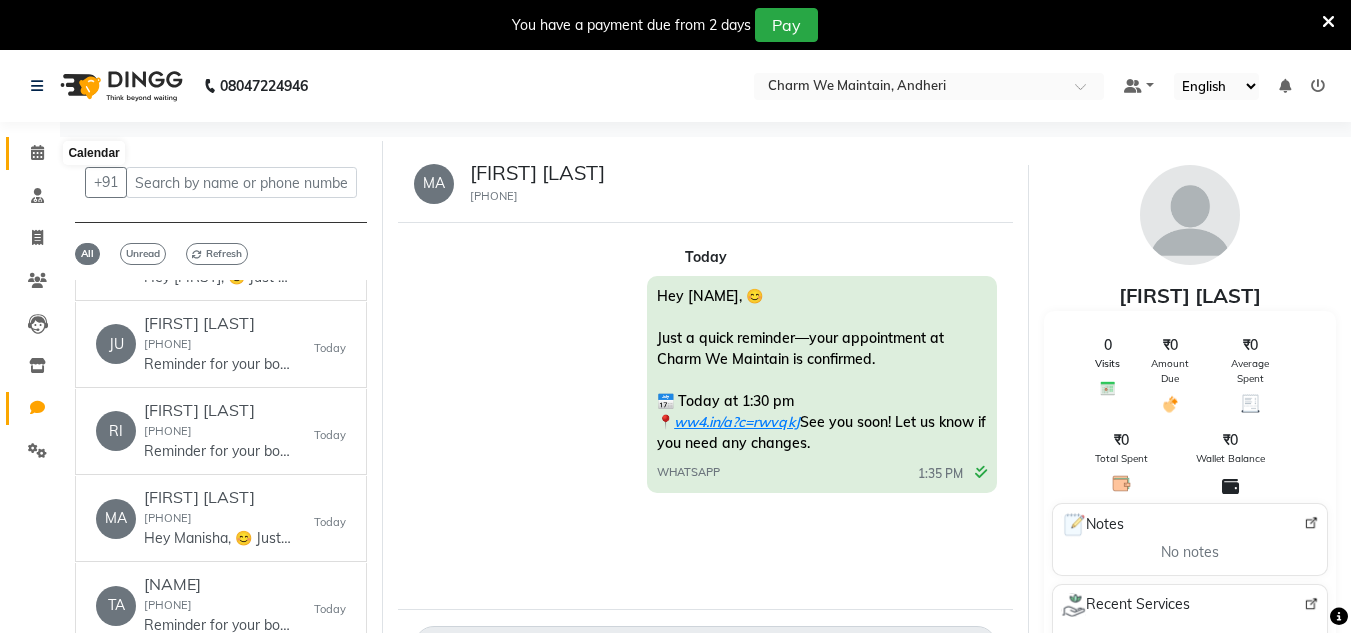 click 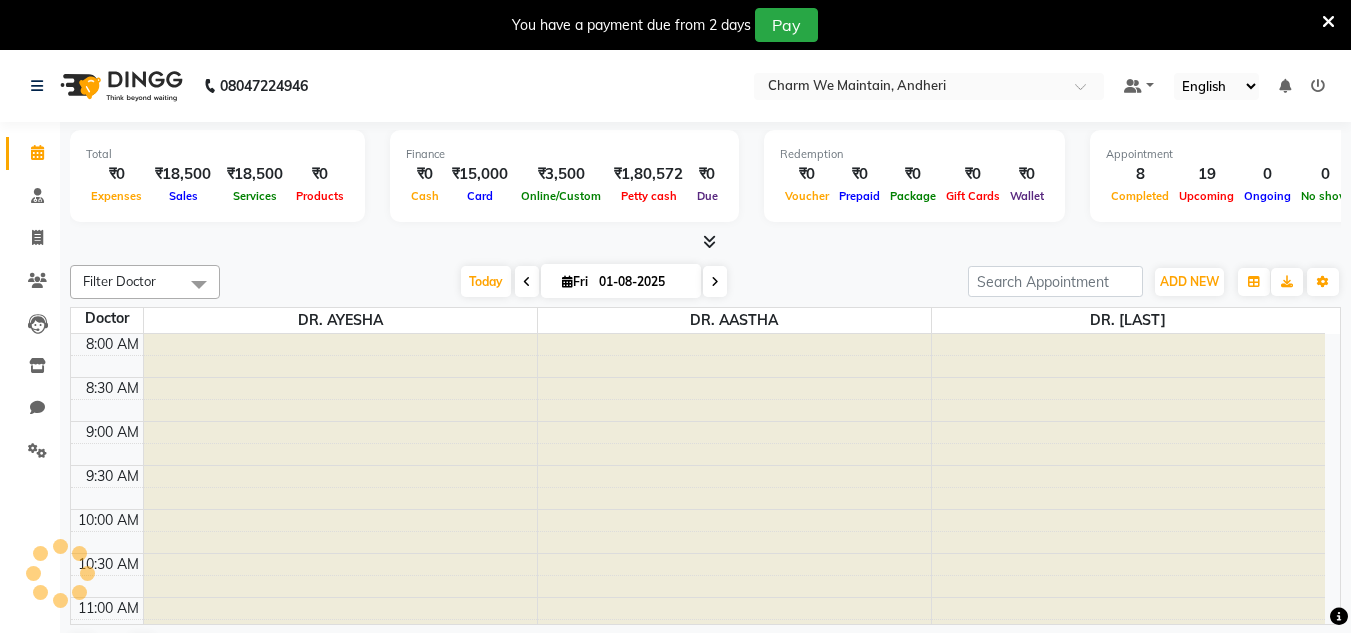 scroll, scrollTop: 0, scrollLeft: 0, axis: both 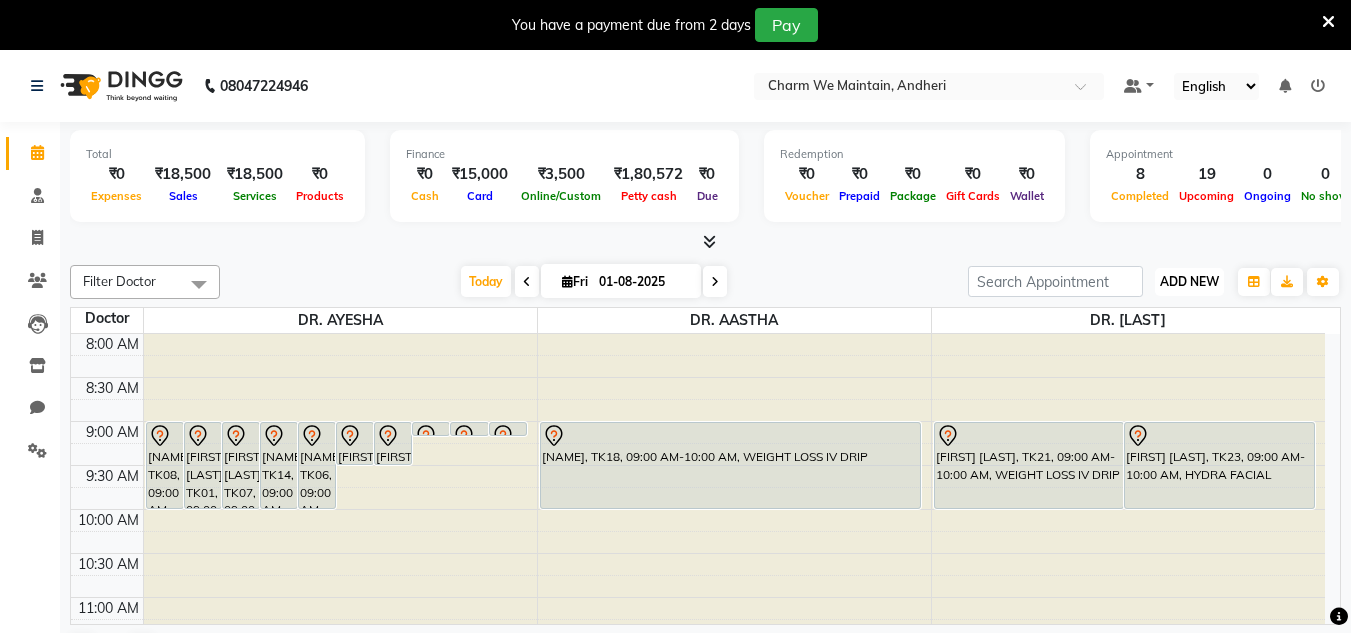 click on "ADD NEW" at bounding box center (1189, 281) 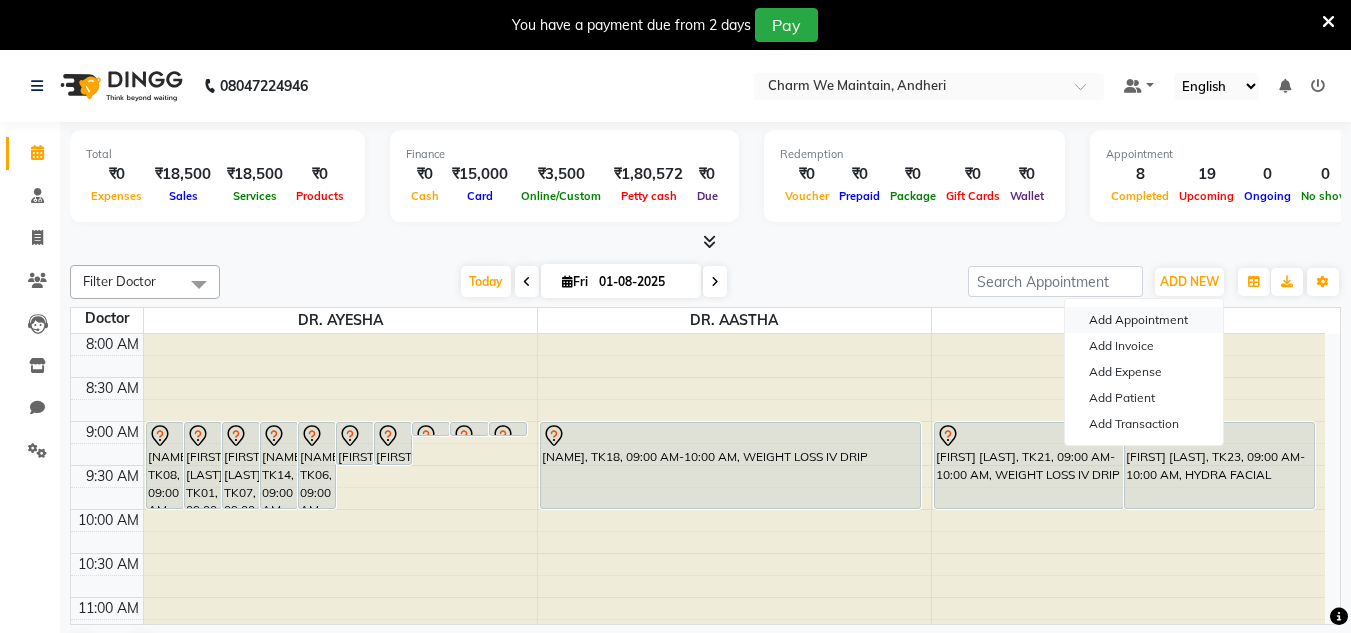 click on "Add Appointment" at bounding box center (1144, 320) 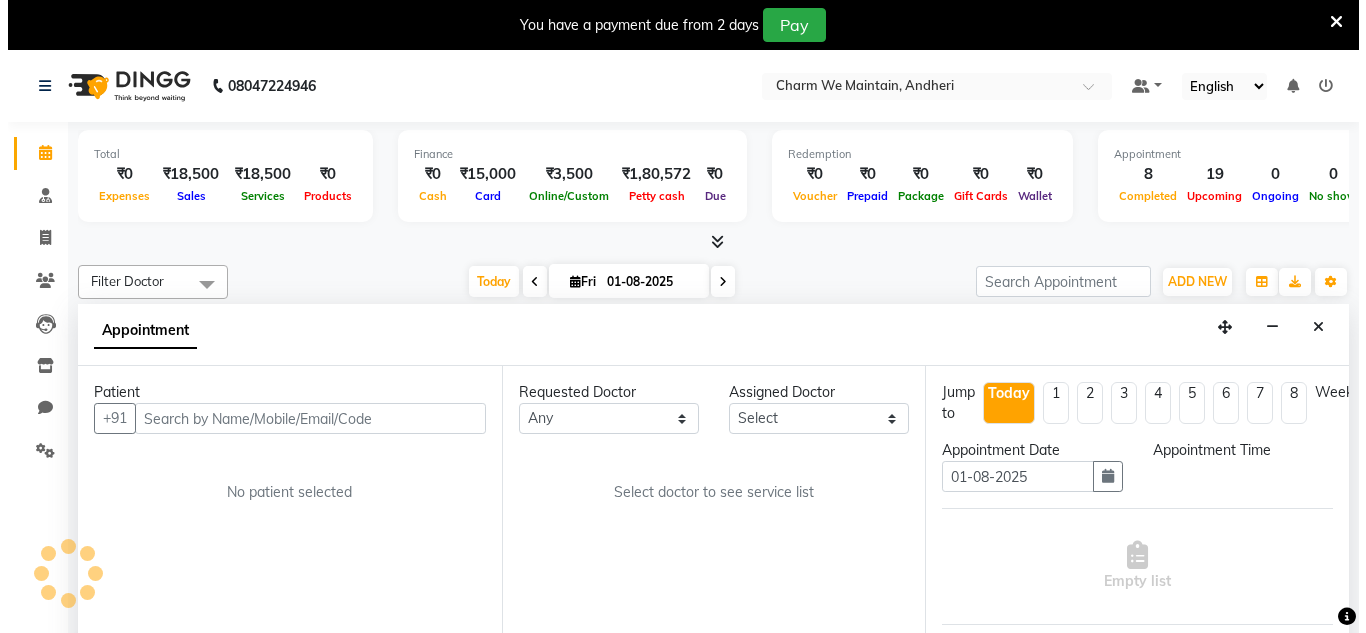 scroll, scrollTop: 51, scrollLeft: 0, axis: vertical 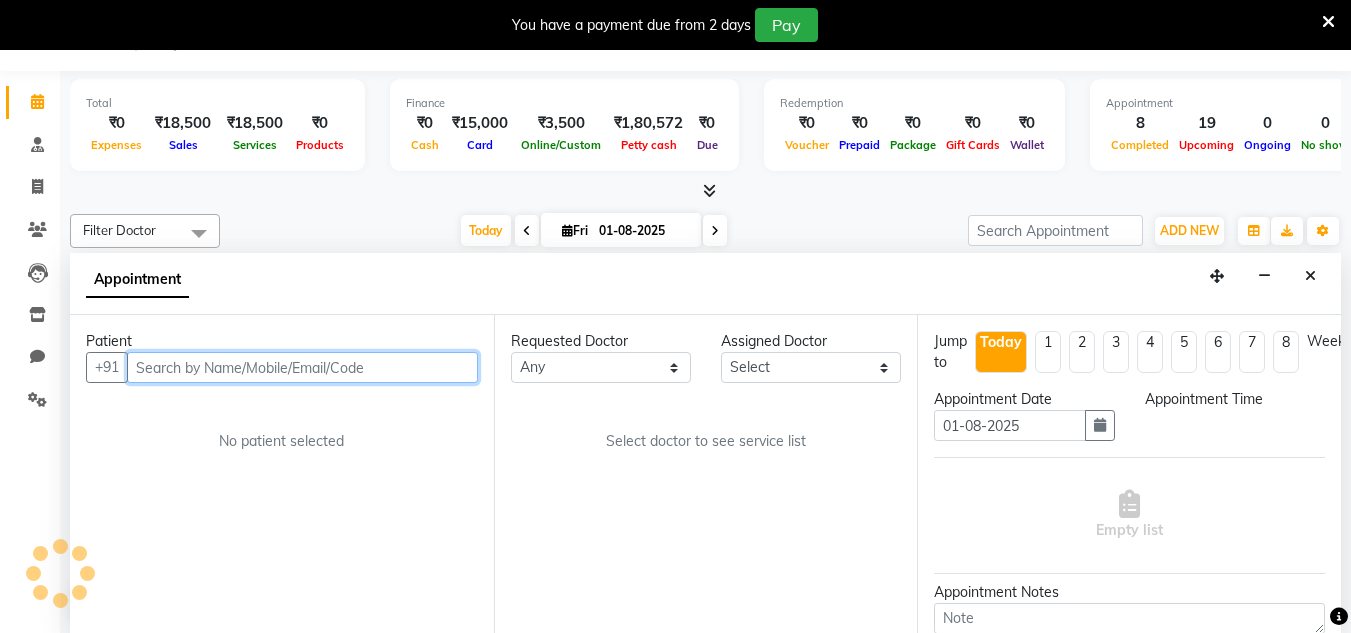 select on "540" 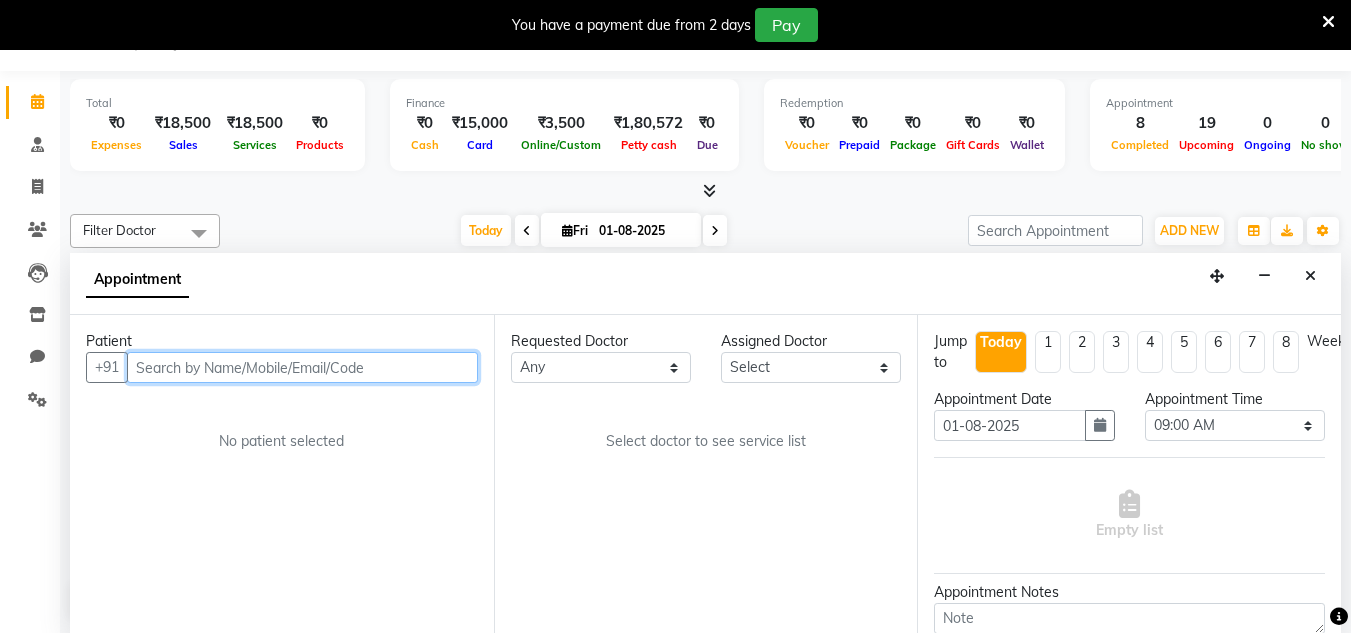 paste on "[PHONE]" 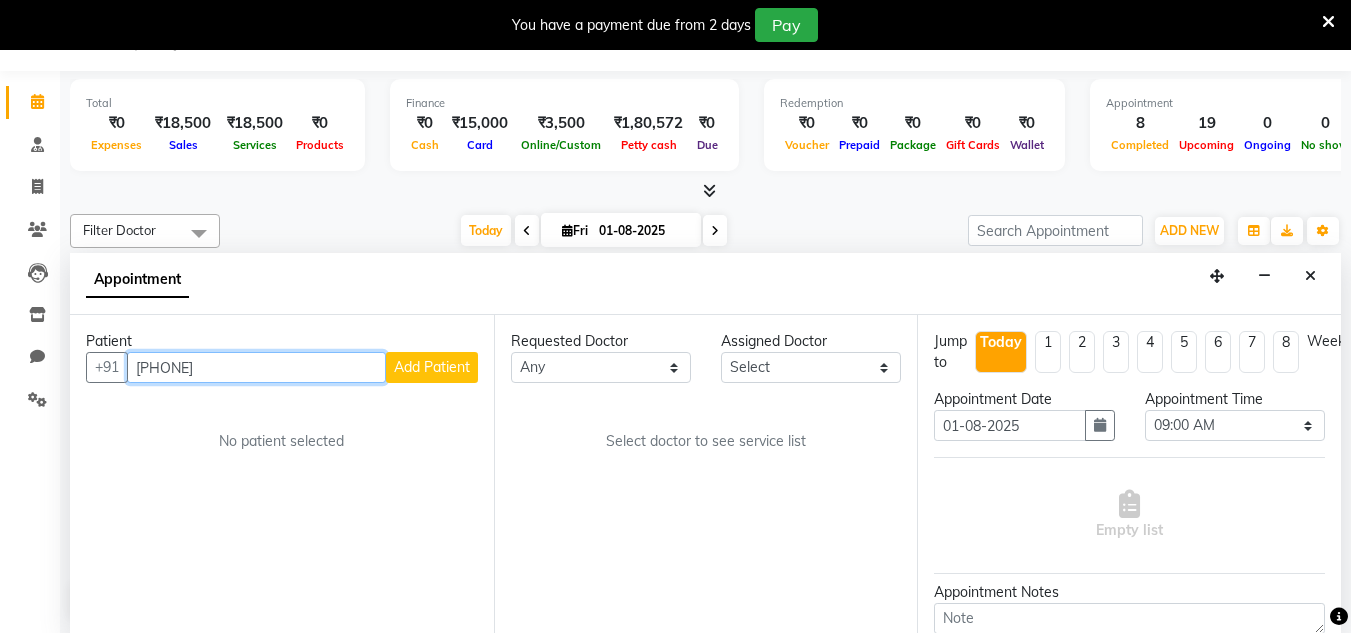 type on "[PHONE]" 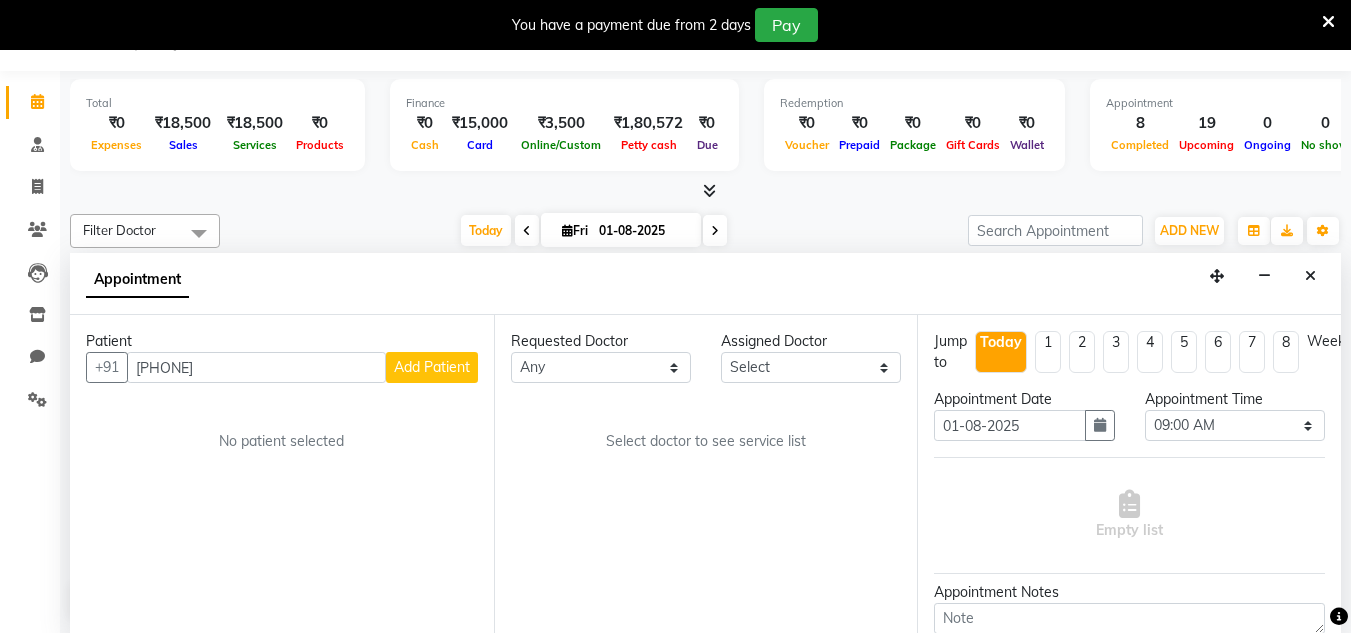 click on "Add Patient" at bounding box center (432, 367) 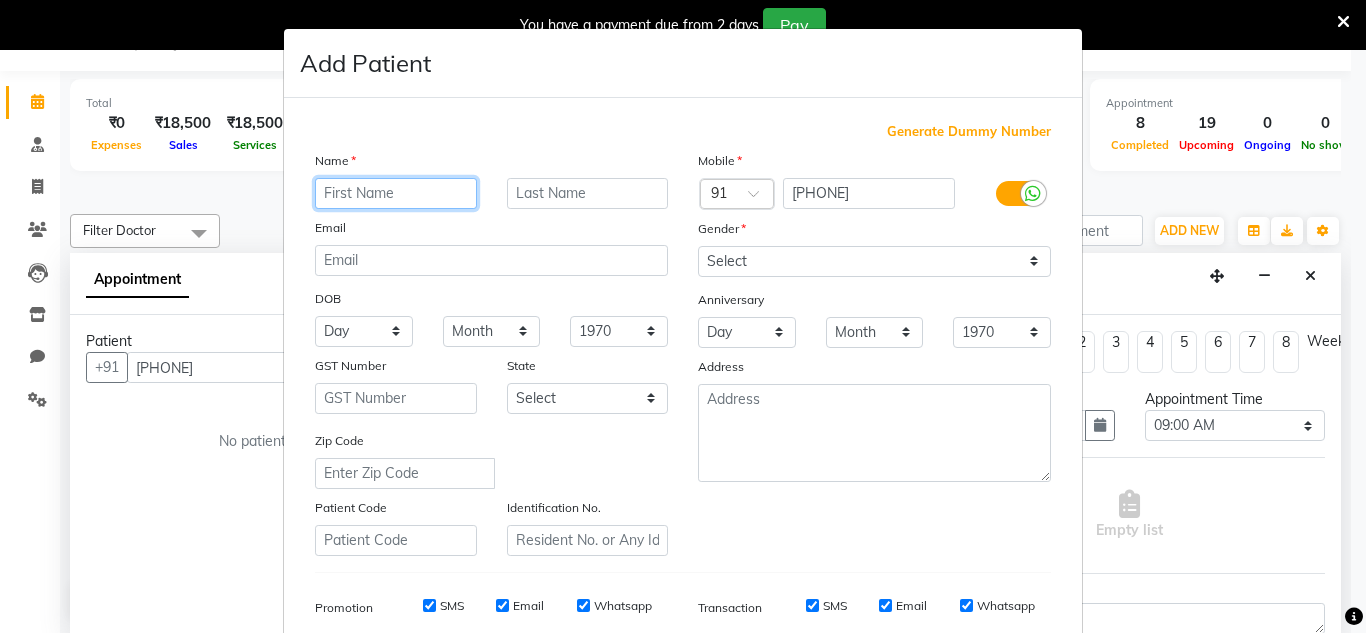 paste on "[FIRST] [LAST]" 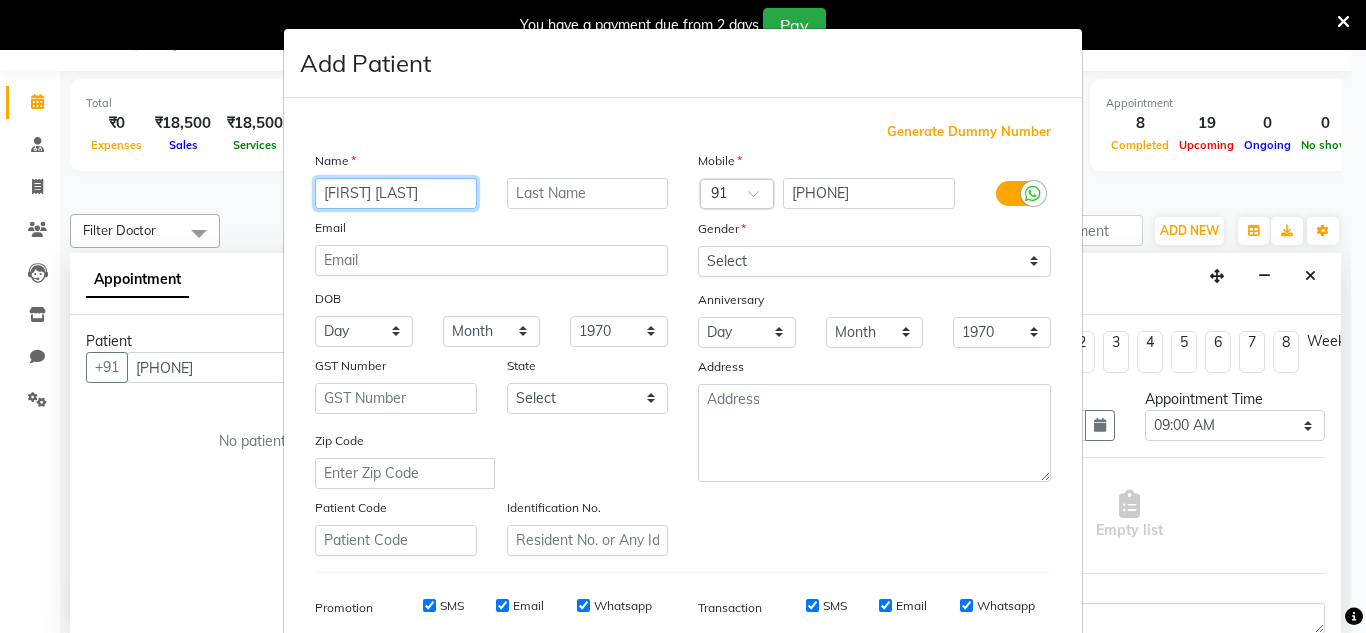 drag, startPoint x: 456, startPoint y: 193, endPoint x: 363, endPoint y: 191, distance: 93.0215 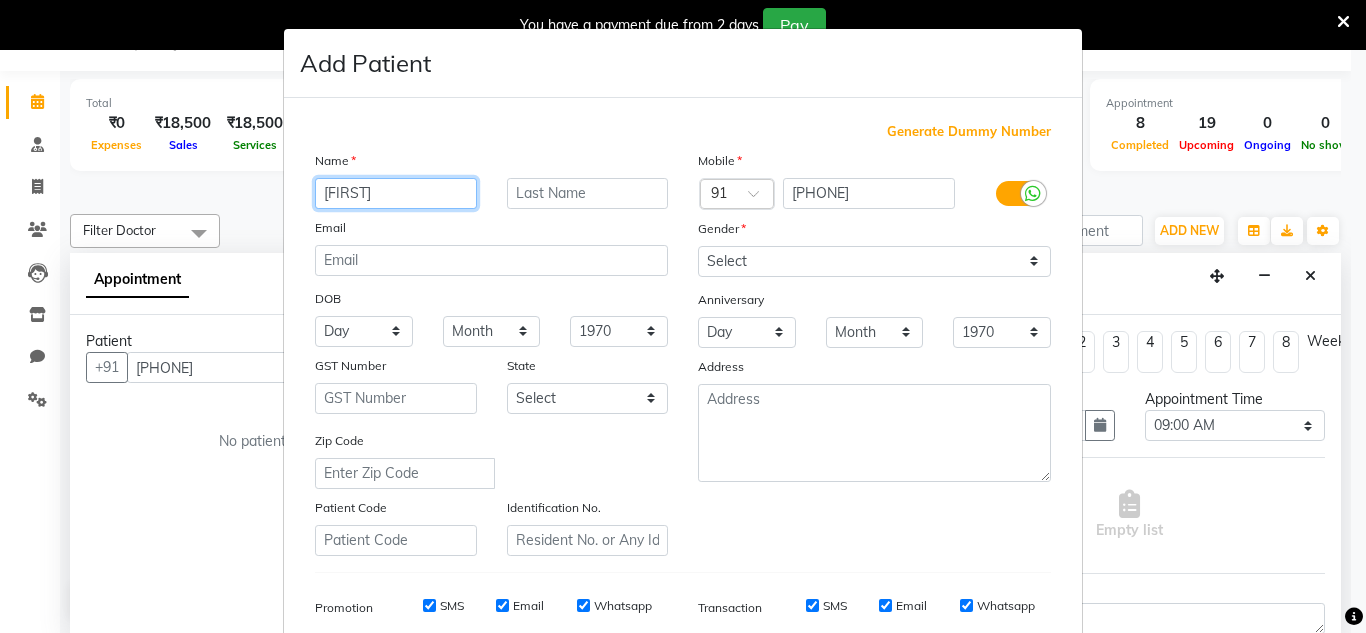 type on "[FIRST]" 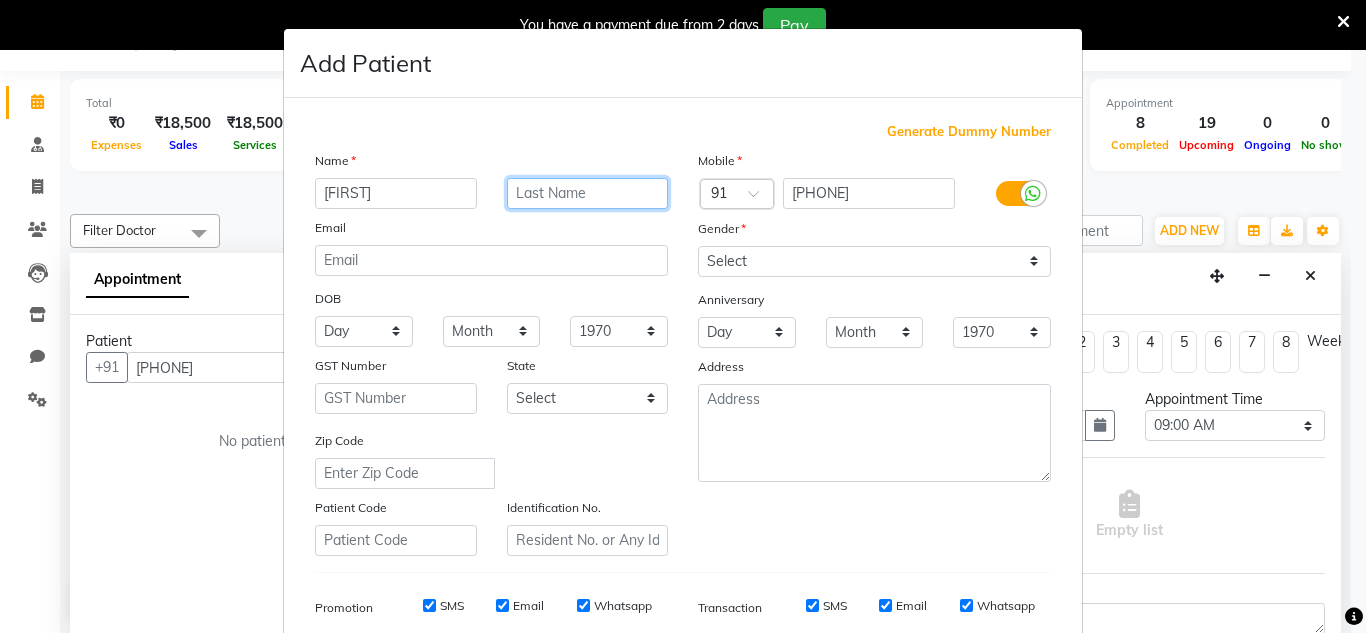 click at bounding box center [588, 193] 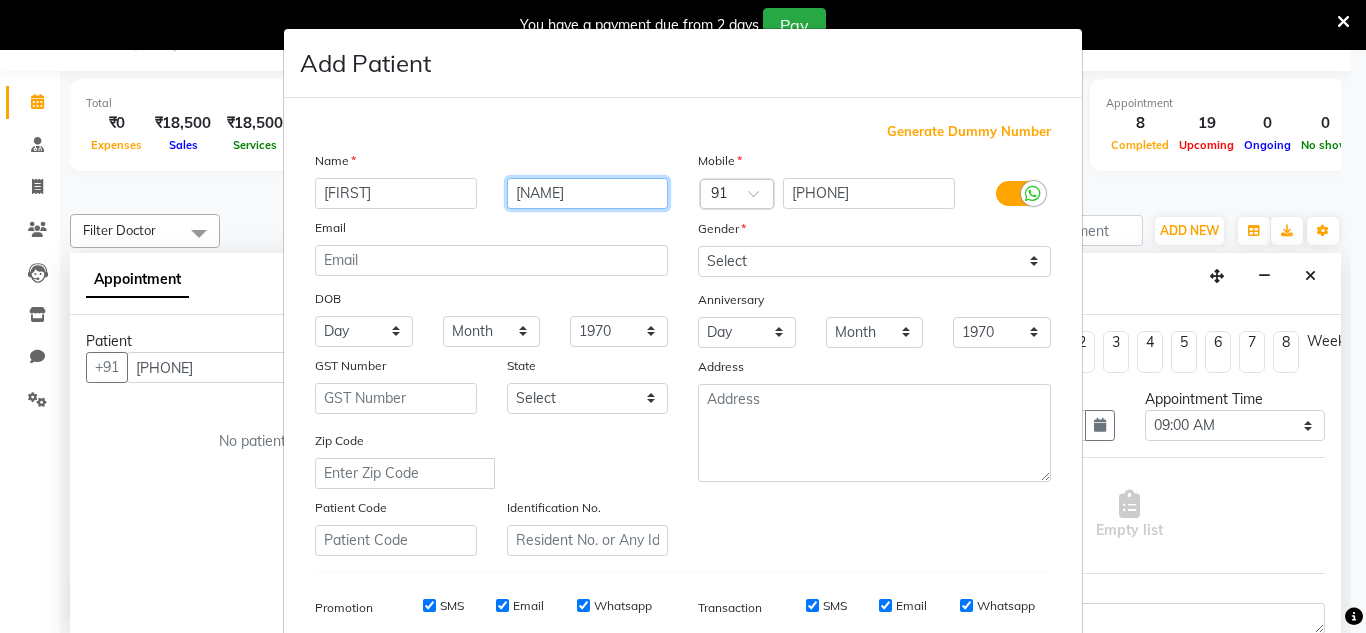 type on "[NAME]" 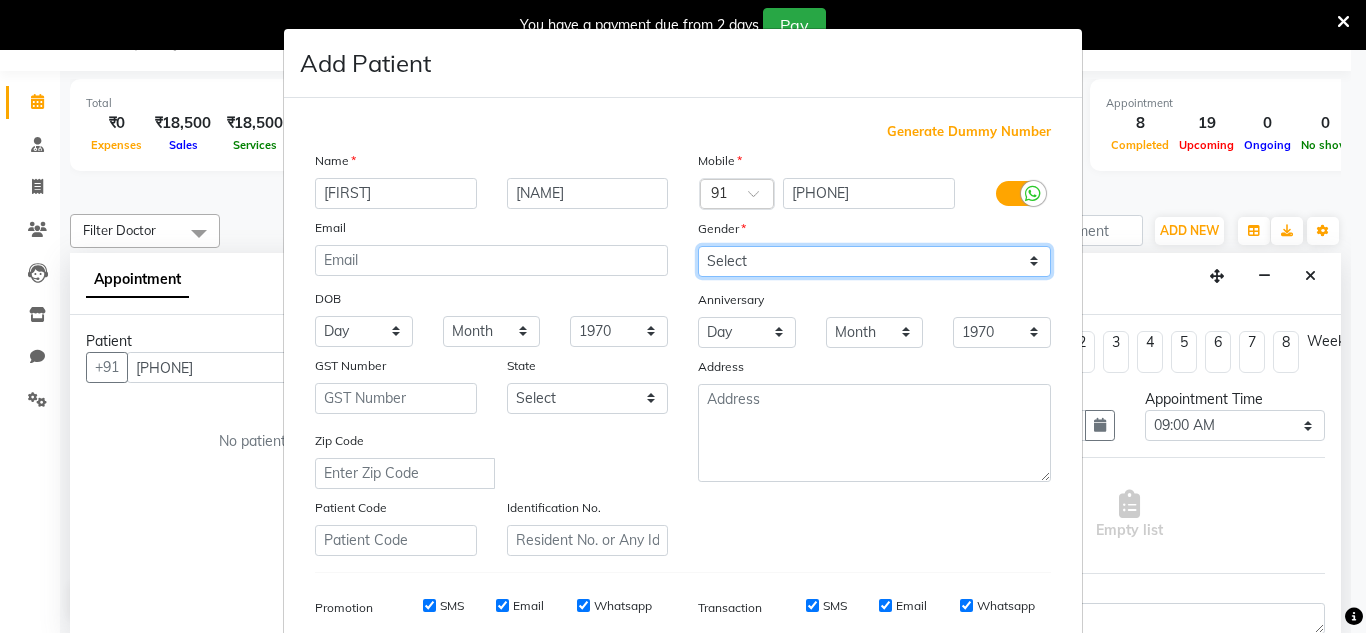 click on "Select Male Female Other Prefer Not To Say" at bounding box center [874, 261] 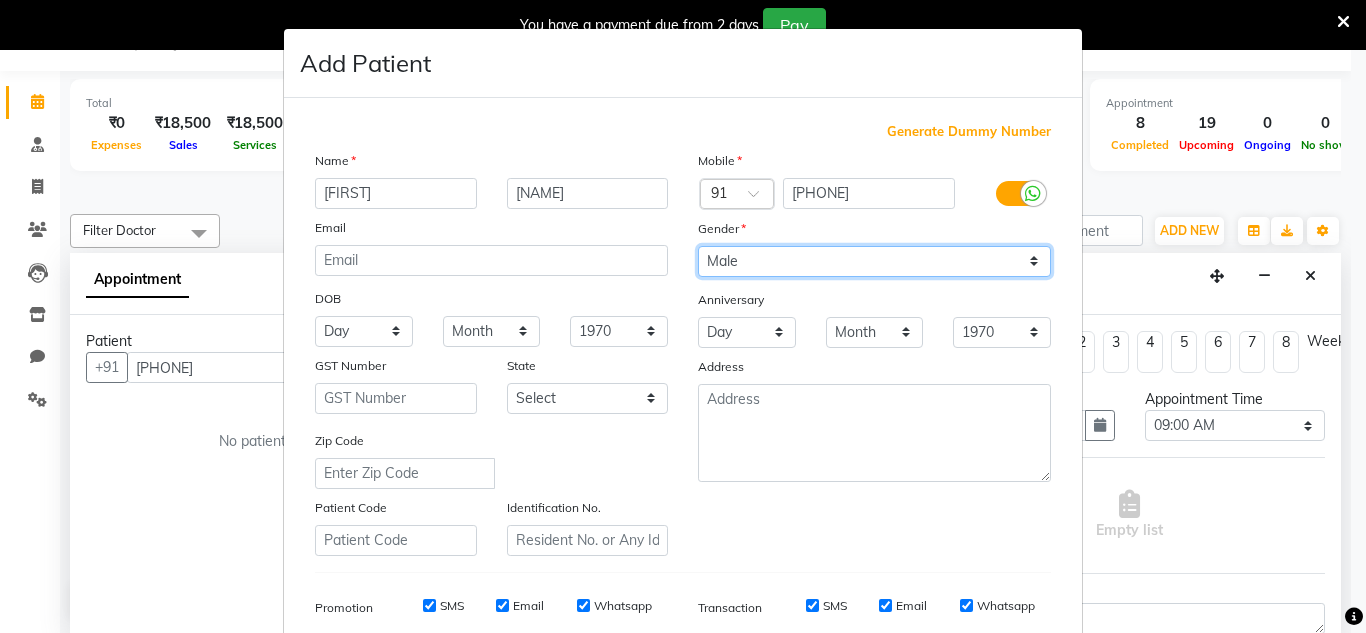 click on "Select Male Female Other Prefer Not To Say" at bounding box center [874, 261] 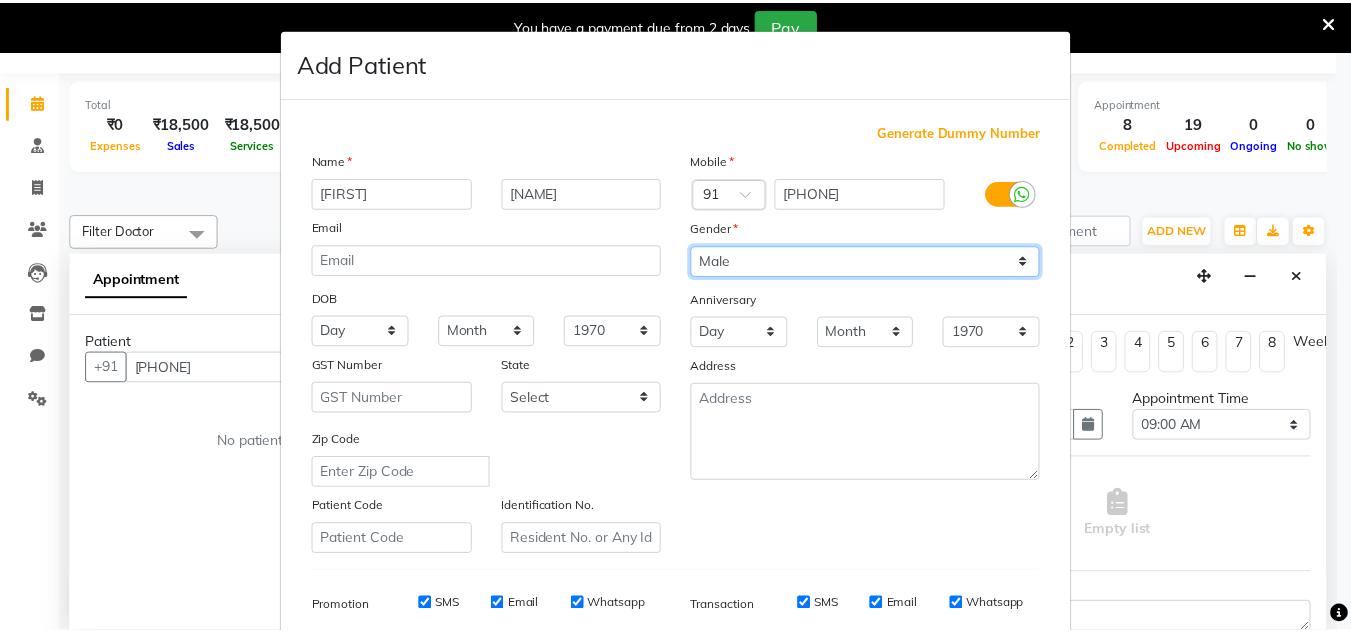 scroll, scrollTop: 290, scrollLeft: 0, axis: vertical 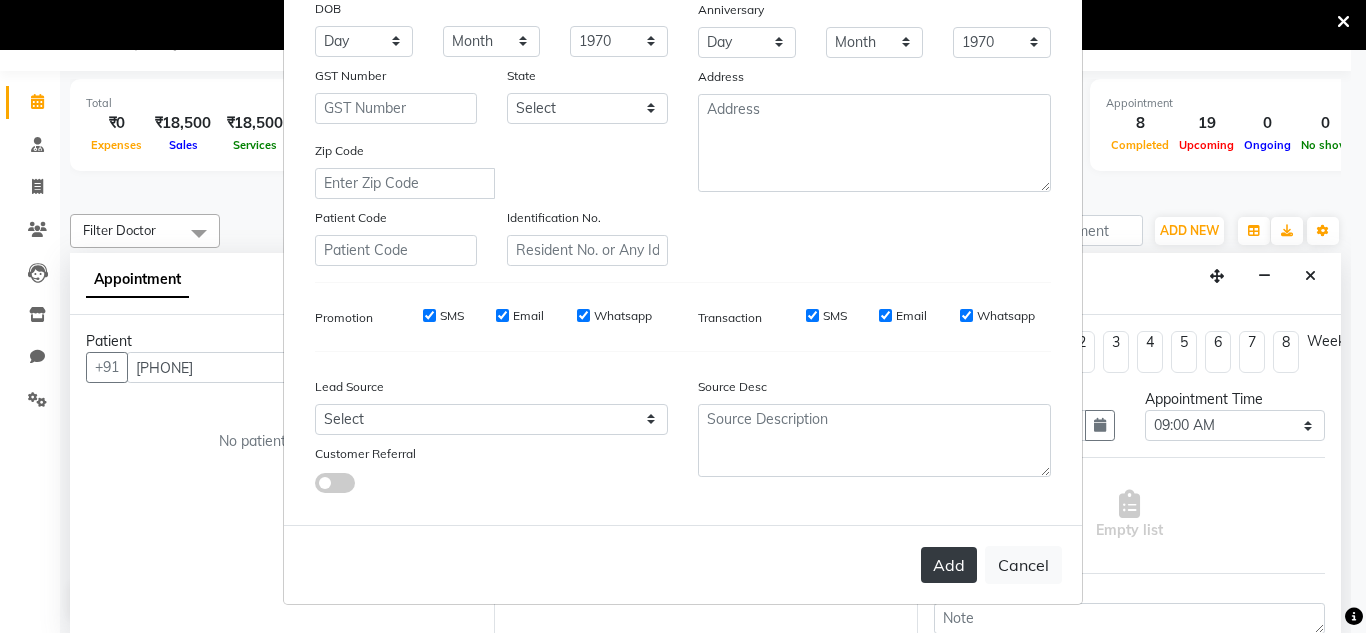 click on "Add" at bounding box center (949, 565) 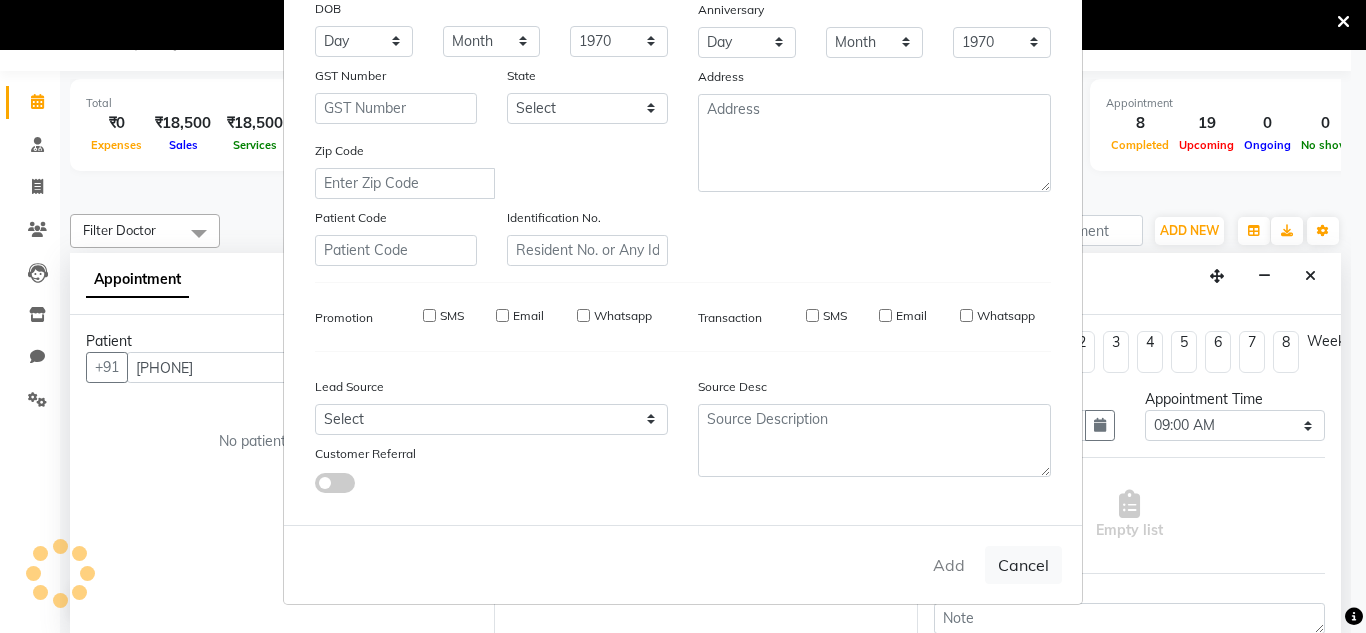 type 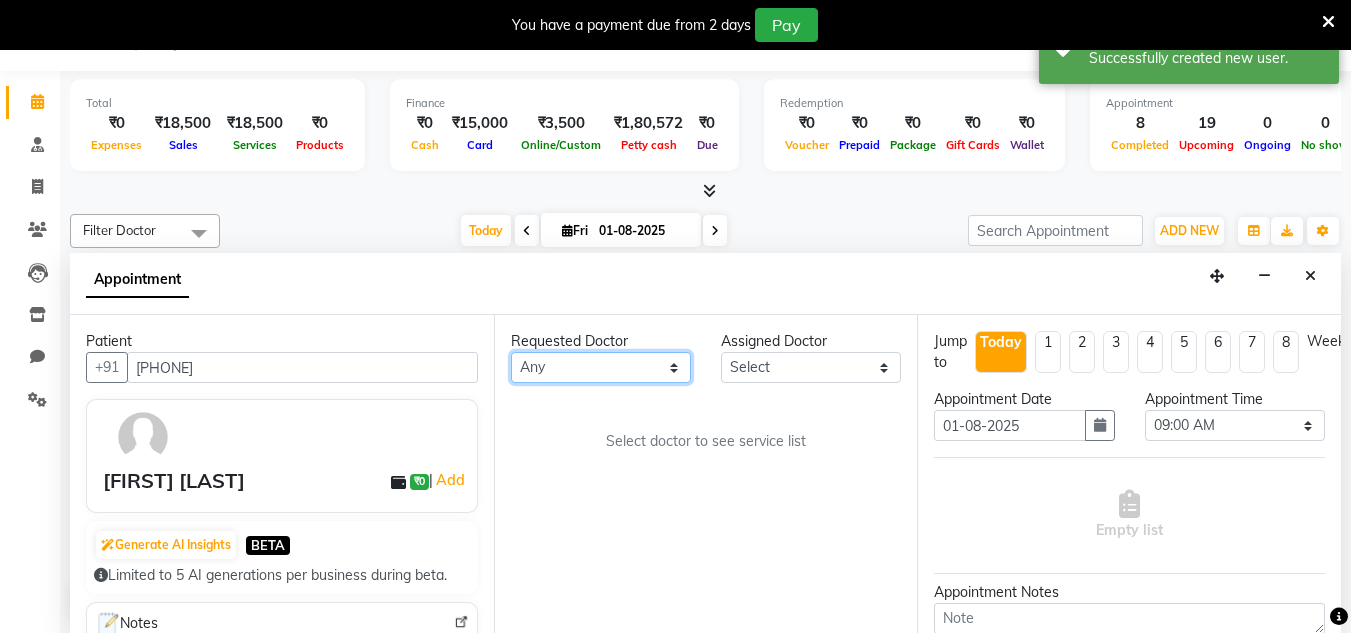 click on "Any [DR] [LAST]	 [DR] [LAST]	 [DR] [LAST]" at bounding box center (601, 367) 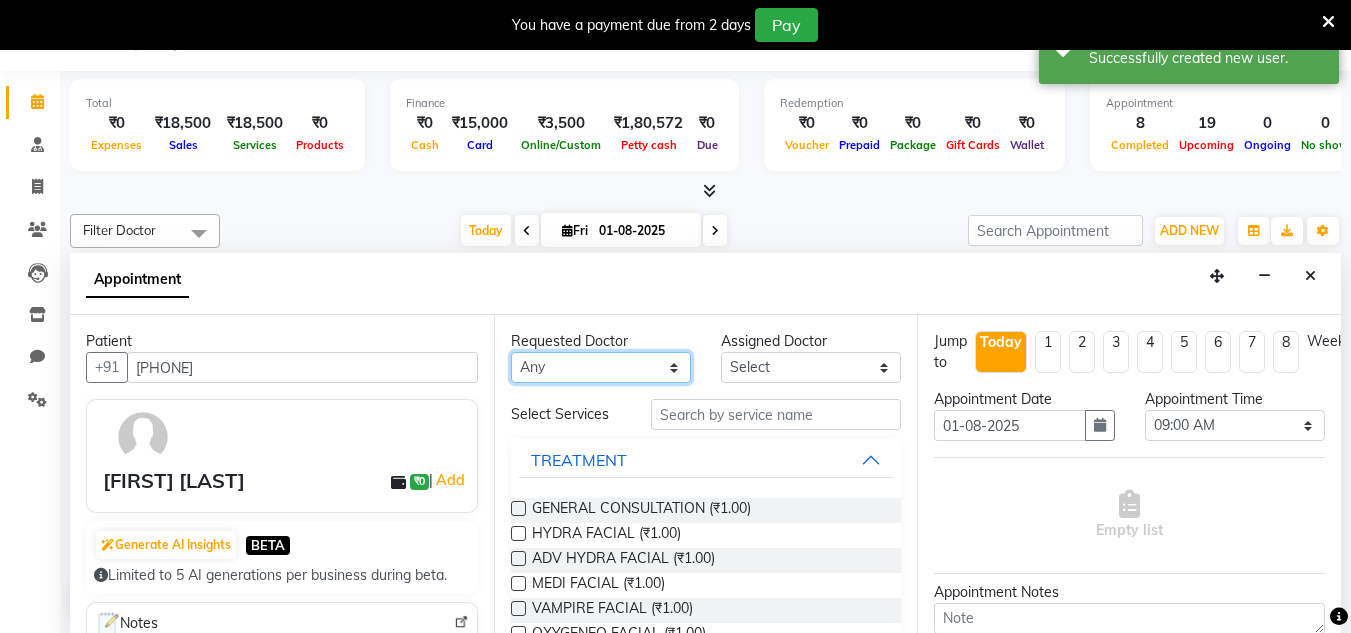 click on "Any [DR] [LAST]	 [DR] [LAST]	 [DR] [LAST]" at bounding box center (601, 367) 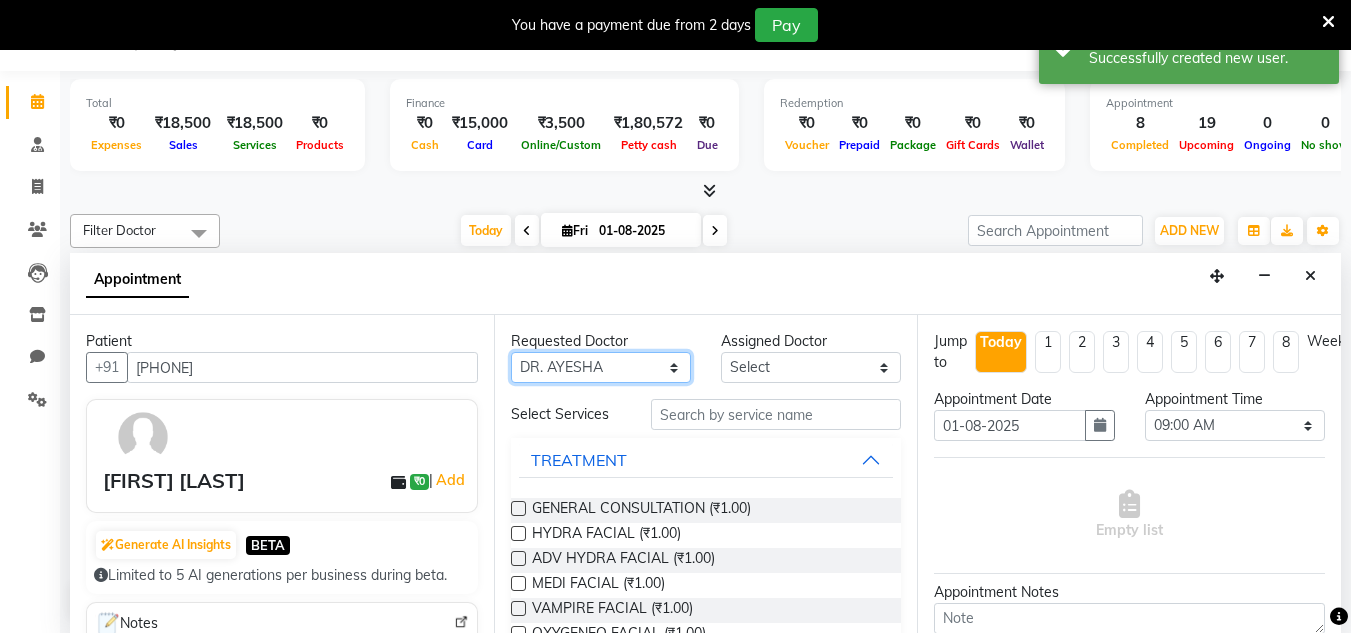 click on "Any [DR] [LAST]	 [DR] [LAST]	 [DR] [LAST]" at bounding box center [601, 367] 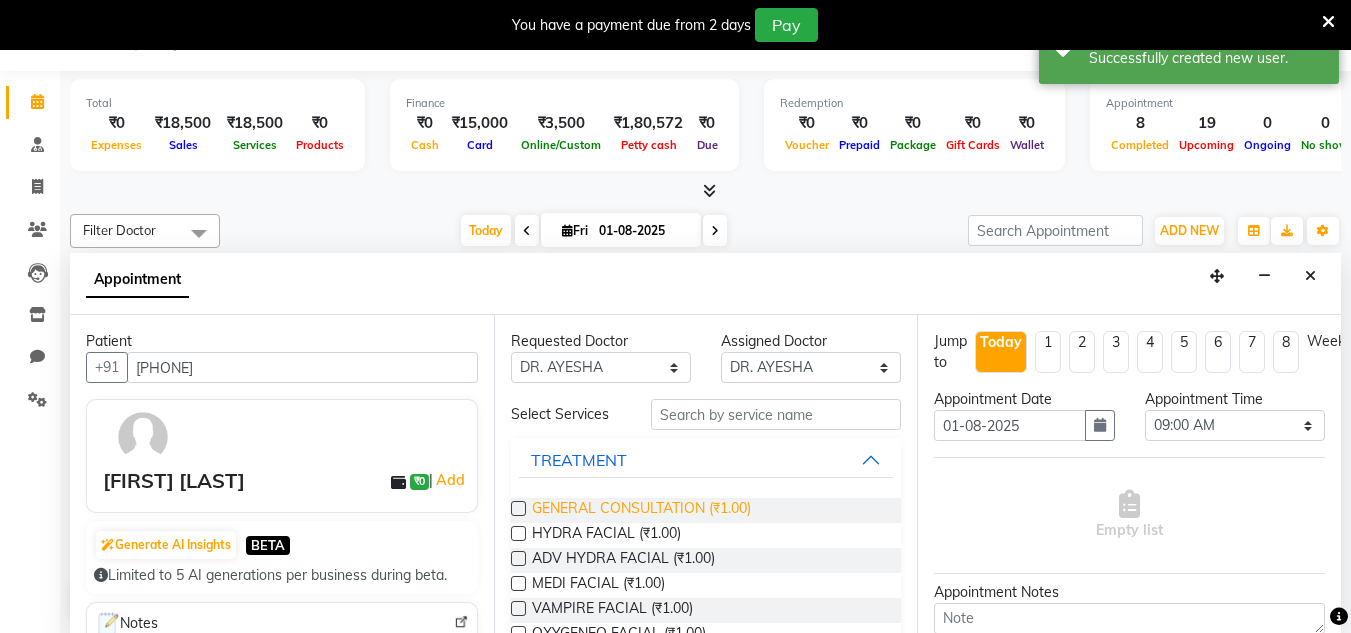 click on "GENERAL CONSULTATION (₹1.00)" at bounding box center (641, 510) 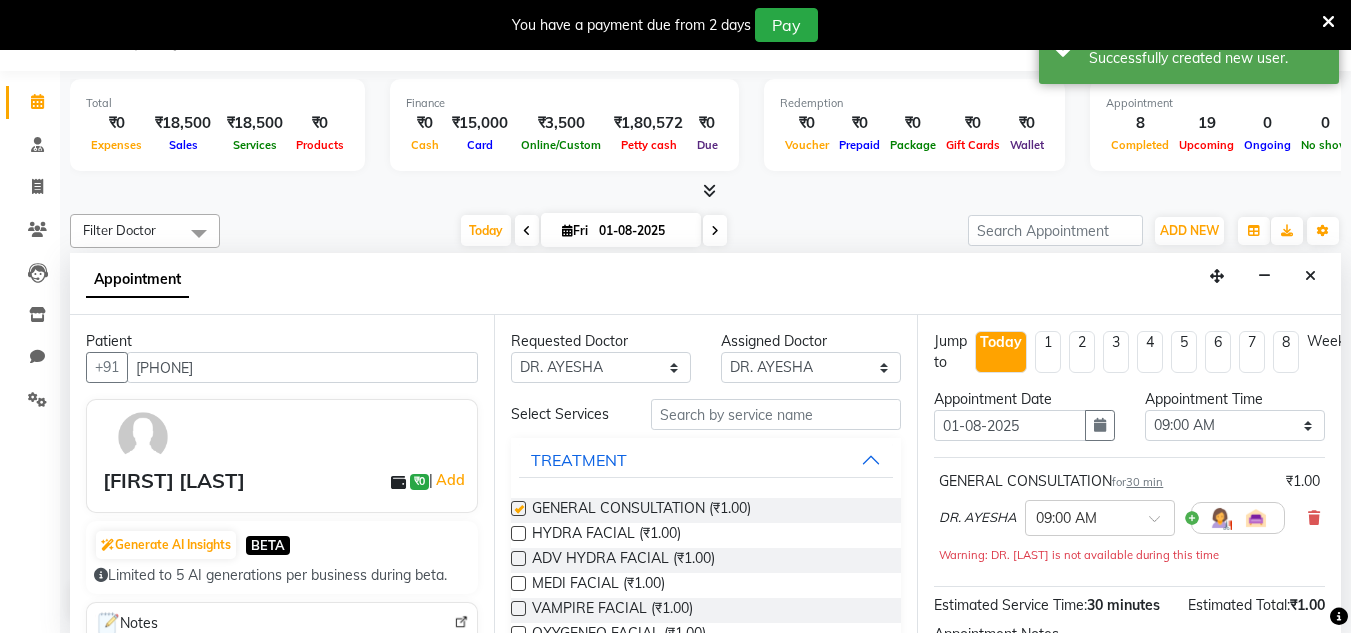 checkbox on "false" 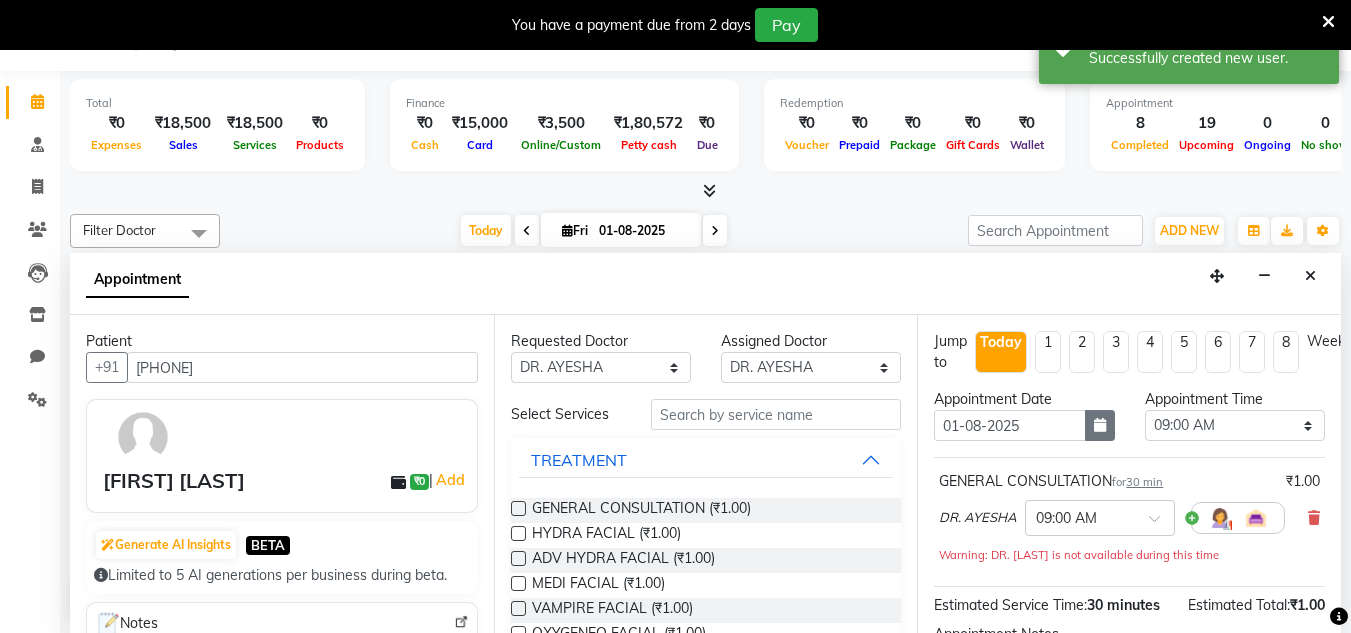 click at bounding box center (1100, 425) 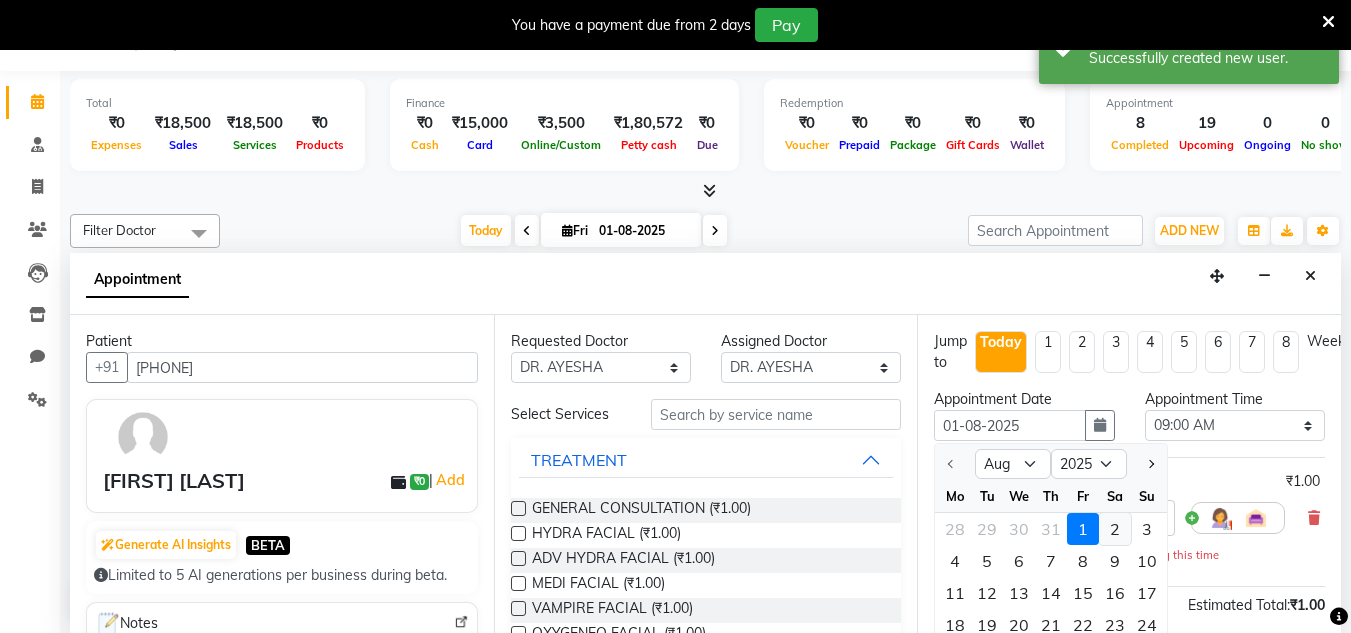 click on "2" at bounding box center (1115, 529) 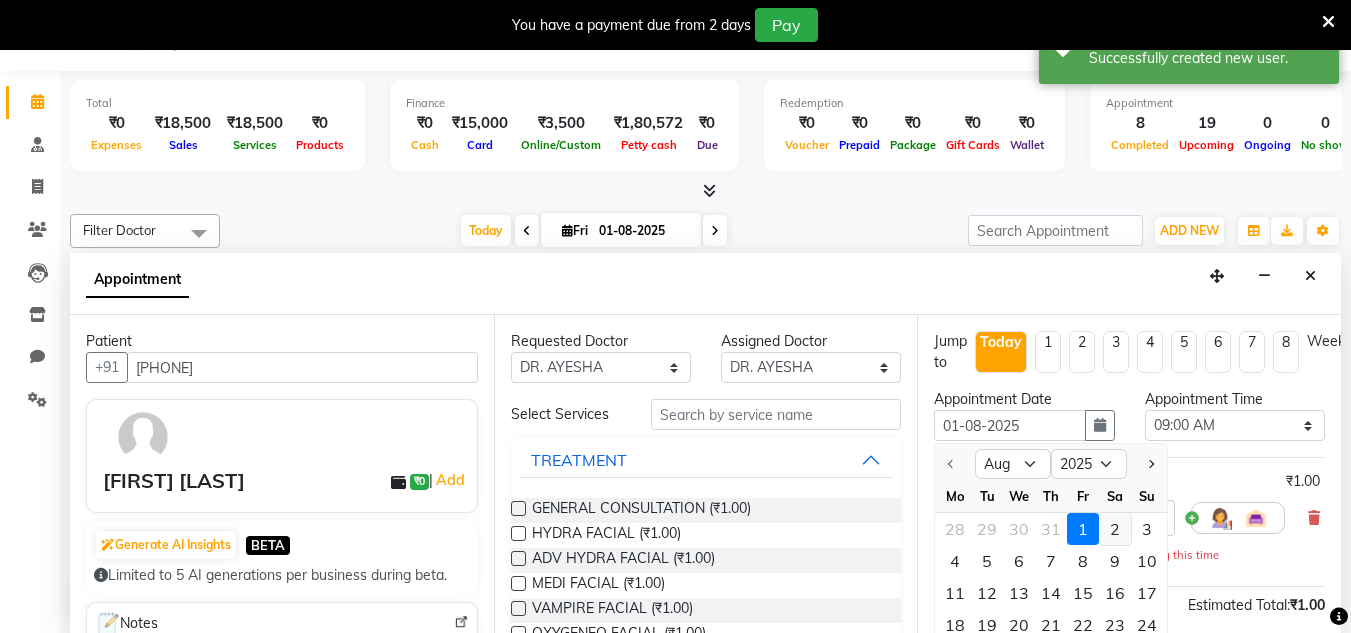 type on "02-08-2025" 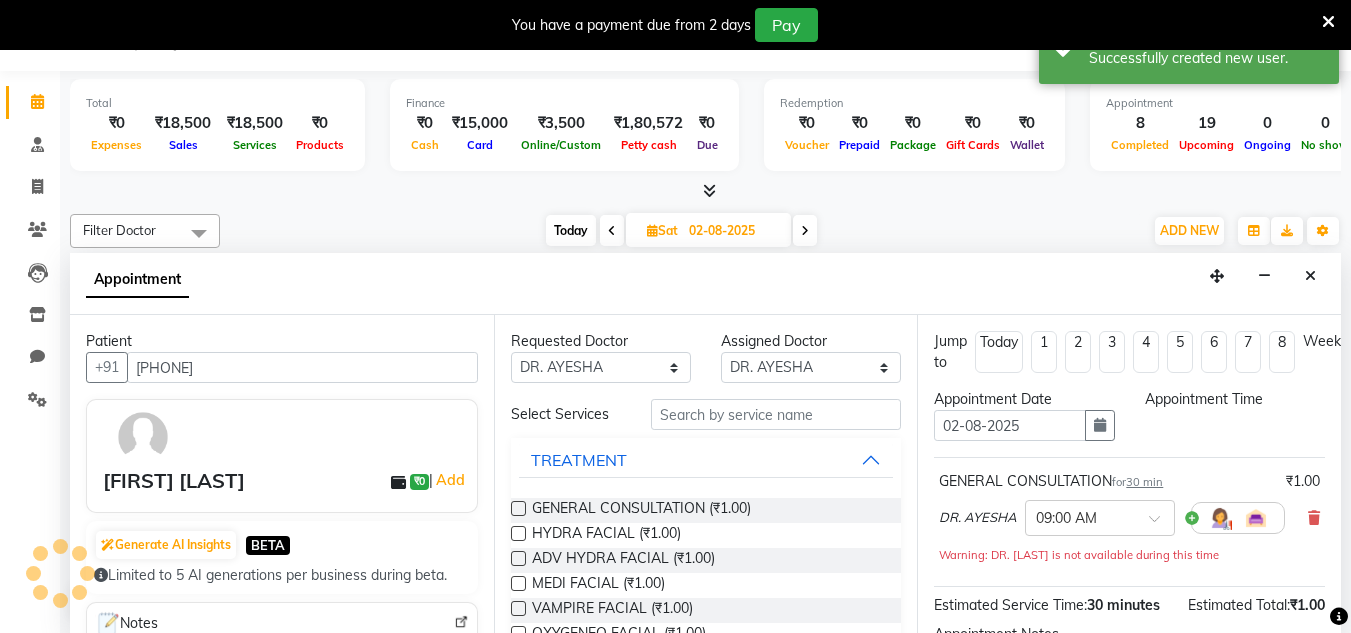 scroll, scrollTop: 969, scrollLeft: 0, axis: vertical 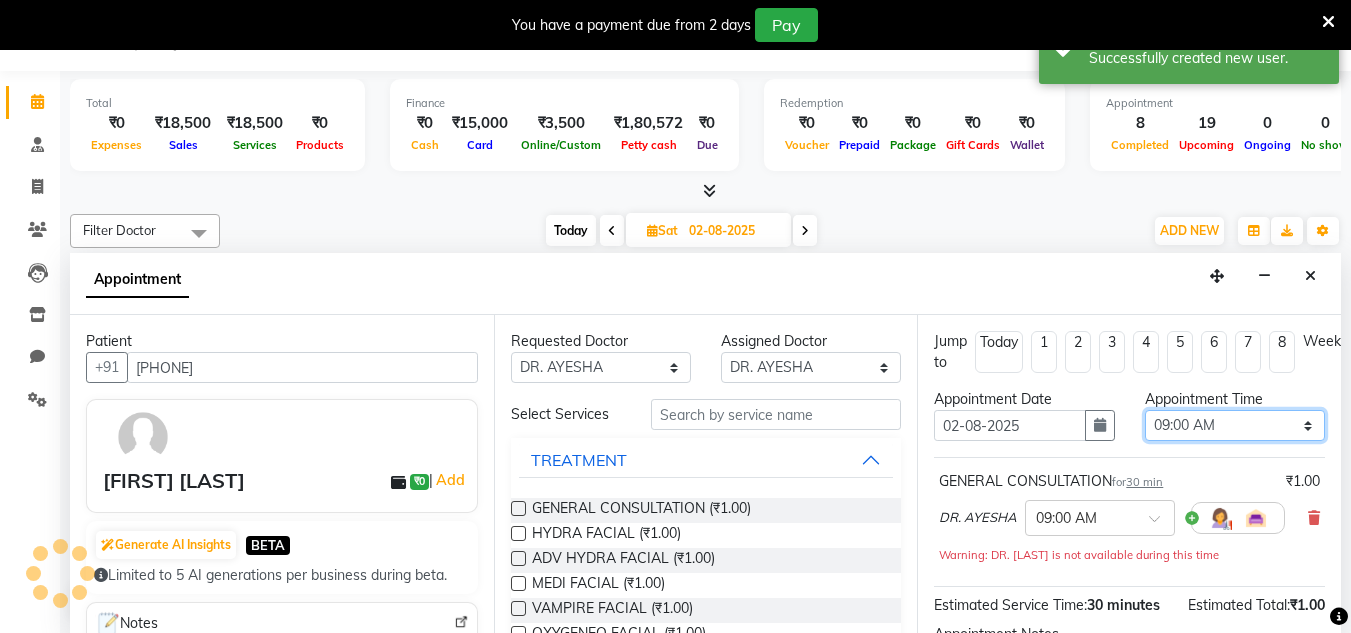 click on "Select 09:00 AM 09:15 AM 09:30 AM 09:45 AM 10:00 AM 10:15 AM 10:30 AM 10:45 AM 11:00 AM 11:15 AM 11:30 AM 11:45 AM 12:00 PM 12:15 PM 12:30 PM 12:45 PM 01:00 PM 01:15 PM 01:30 PM 01:45 PM 02:00 PM 02:15 PM 02:30 PM 02:45 PM 03:00 PM 03:15 PM 03:30 PM 03:45 PM 04:00 PM 04:15 PM 04:30 PM 04:45 PM 05:00 PM 05:15 PM 05:30 PM 05:45 PM 06:00 PM 06:15 PM 06:30 PM 06:45 PM 07:00 PM 07:15 PM 07:30 PM 07:45 PM 08:00 PM 08:15 PM 08:30 PM 08:45 PM 09:00 PM 09:15 PM 09:30 PM 09:45 PM 10:00 PM" at bounding box center (1235, 425) 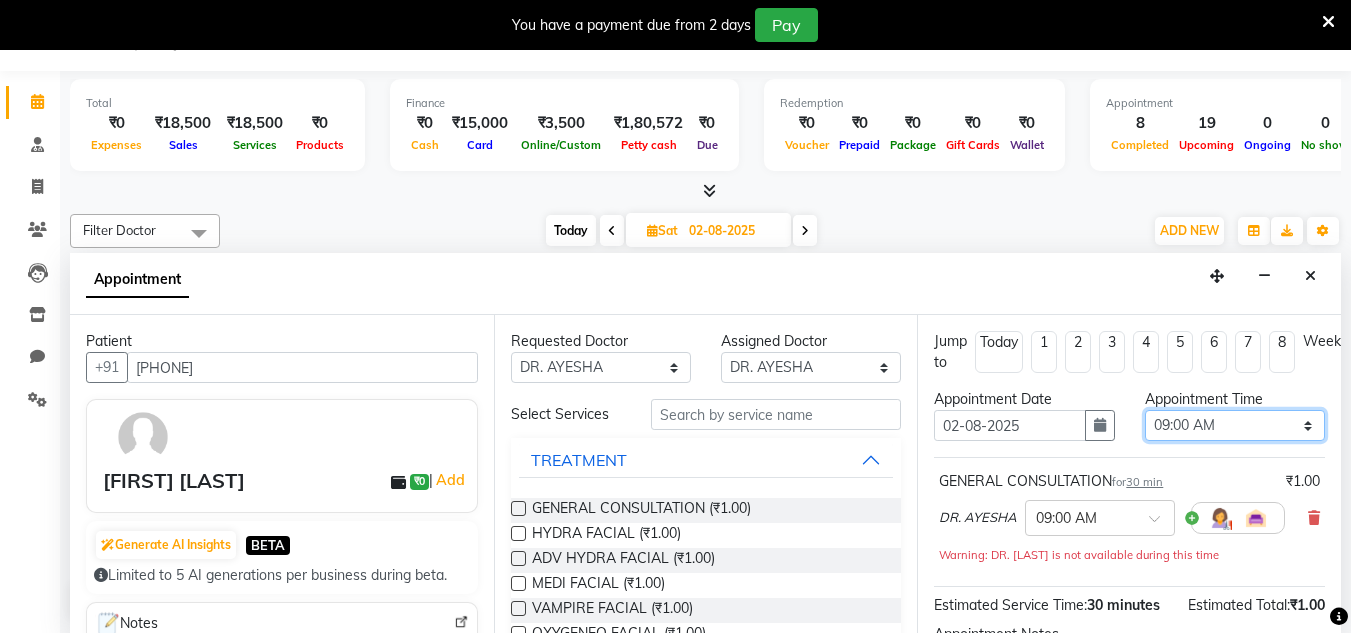 select on "840" 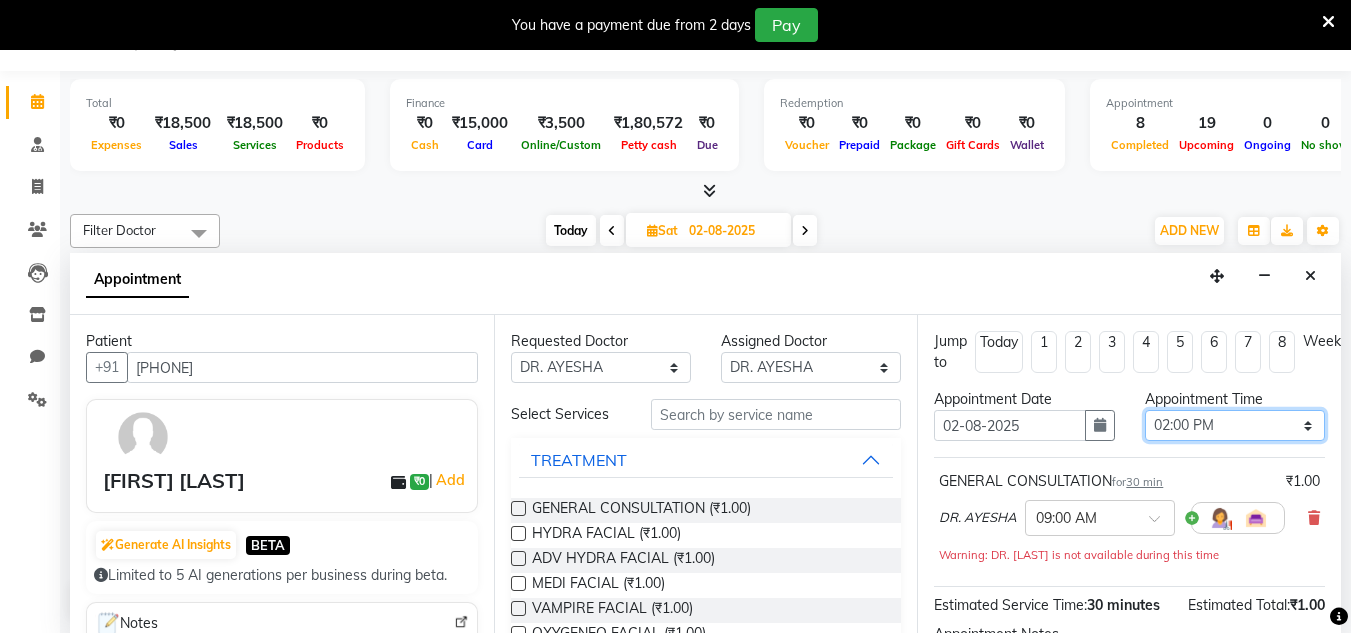 click on "Select 09:00 AM 09:15 AM 09:30 AM 09:45 AM 10:00 AM 10:15 AM 10:30 AM 10:45 AM 11:00 AM 11:15 AM 11:30 AM 11:45 AM 12:00 PM 12:15 PM 12:30 PM 12:45 PM 01:00 PM 01:15 PM 01:30 PM 01:45 PM 02:00 PM 02:15 PM 02:30 PM 02:45 PM 03:00 PM 03:15 PM 03:30 PM 03:45 PM 04:00 PM 04:15 PM 04:30 PM 04:45 PM 05:00 PM 05:15 PM 05:30 PM 05:45 PM 06:00 PM 06:15 PM 06:30 PM 06:45 PM 07:00 PM 07:15 PM 07:30 PM 07:45 PM 08:00 PM 08:15 PM 08:30 PM 08:45 PM 09:00 PM 09:15 PM 09:30 PM 09:45 PM 10:00 PM" at bounding box center [1235, 425] 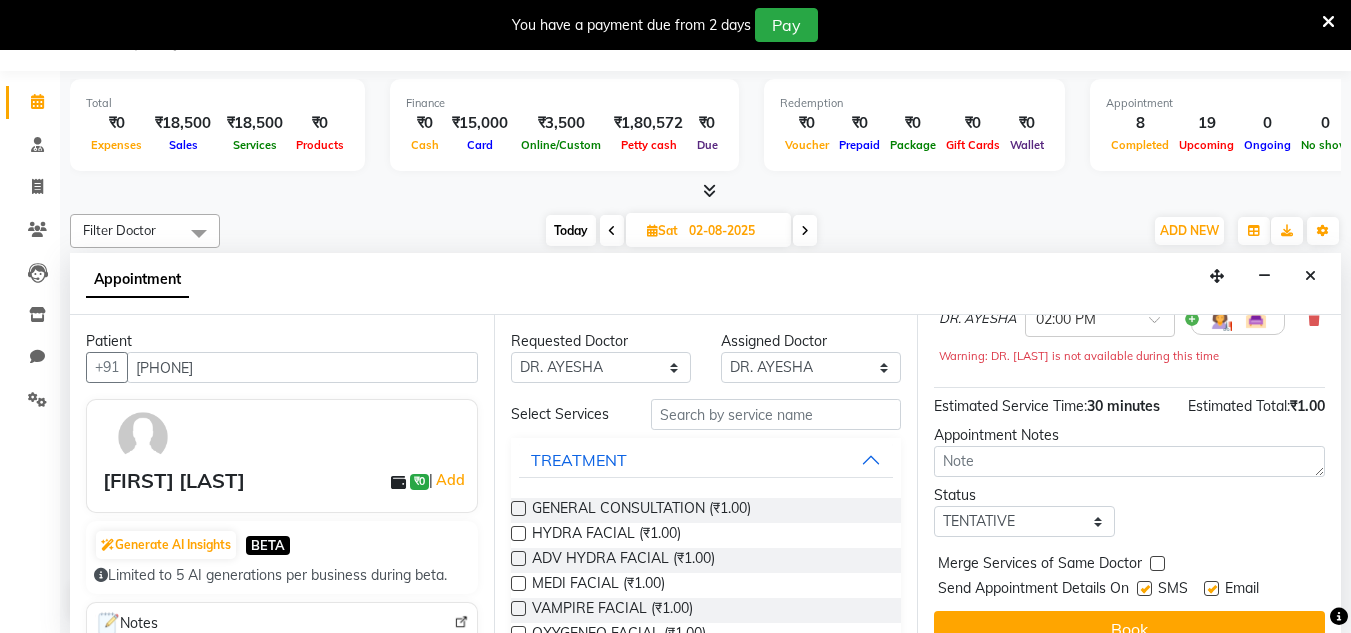 scroll, scrollTop: 200, scrollLeft: 0, axis: vertical 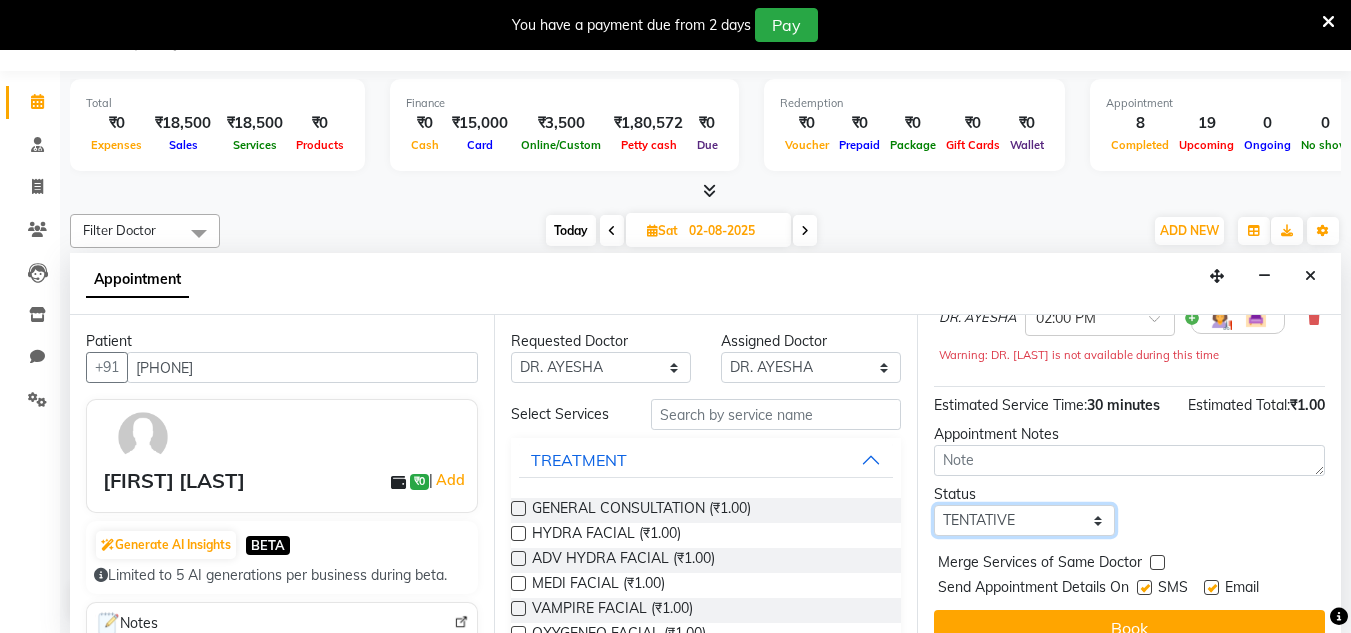 click on "Select TENTATIVE CONFIRM UPCOMING" at bounding box center (1024, 520) 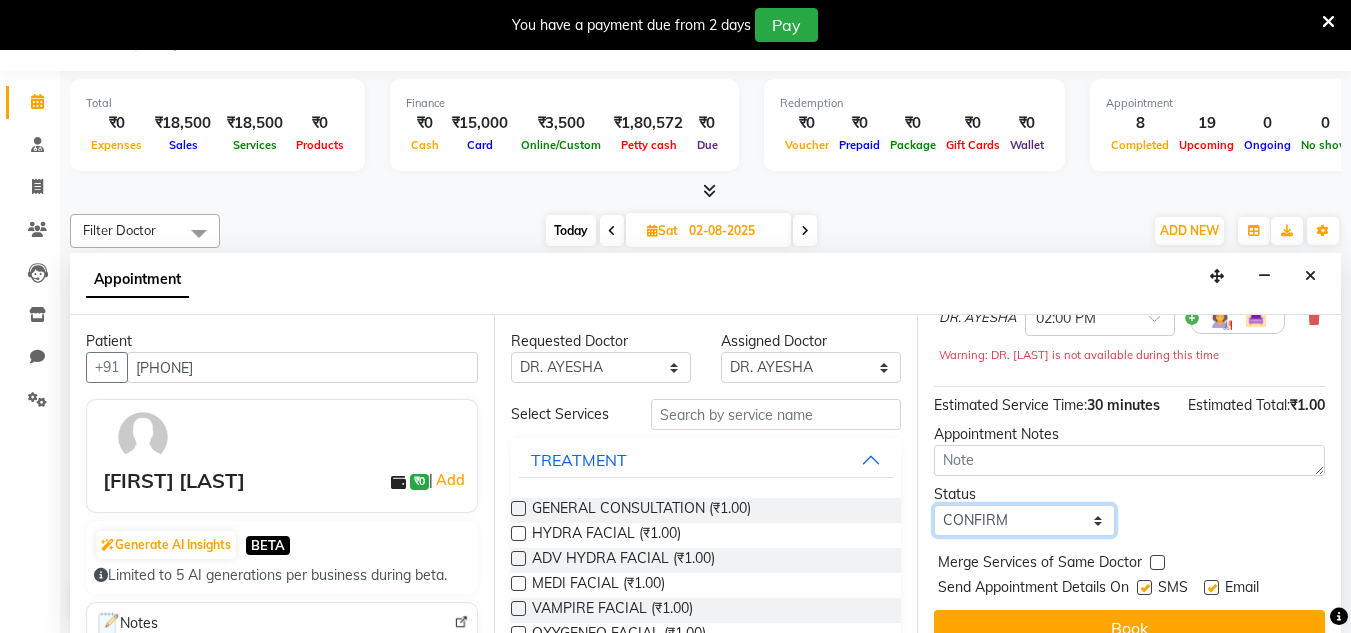click on "Select TENTATIVE CONFIRM UPCOMING" at bounding box center (1024, 520) 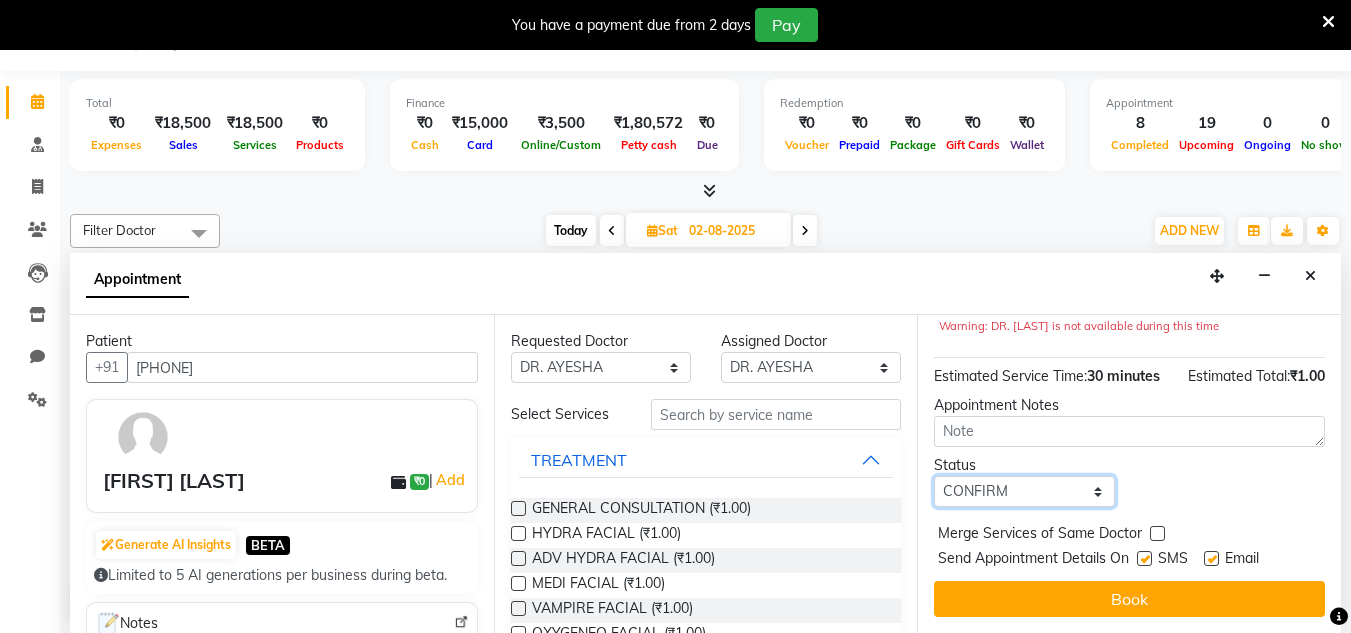 scroll, scrollTop: 265, scrollLeft: 0, axis: vertical 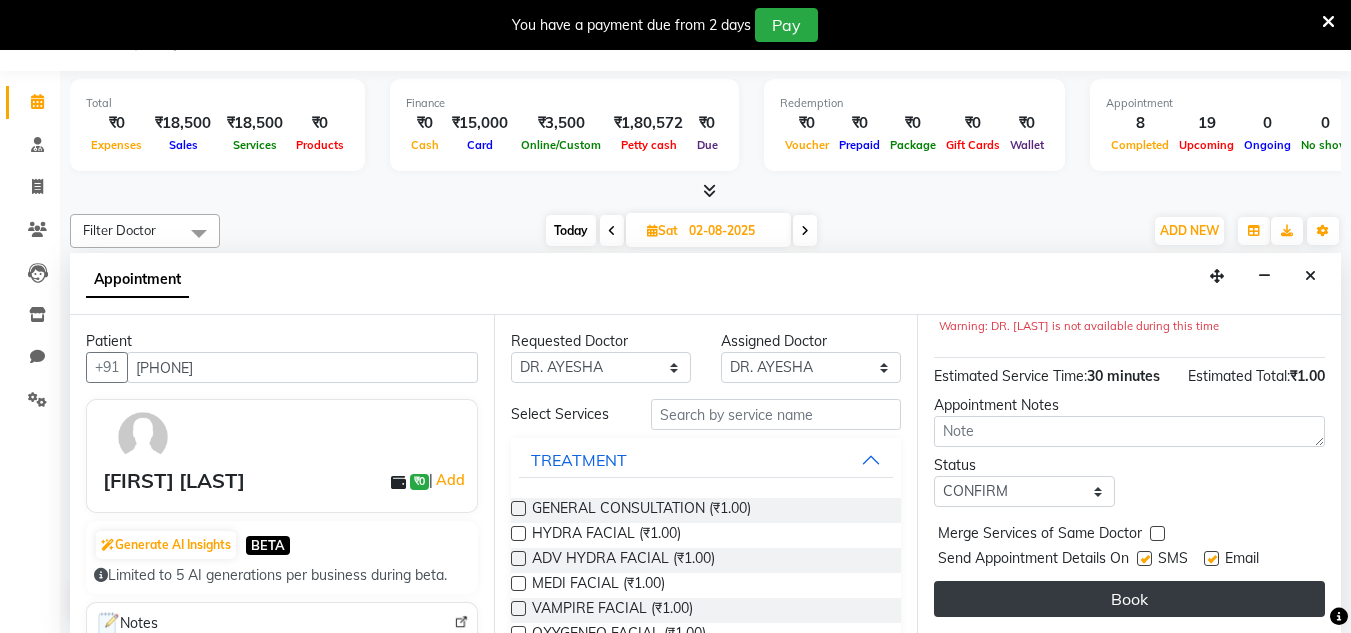 click on "Book" at bounding box center (1129, 599) 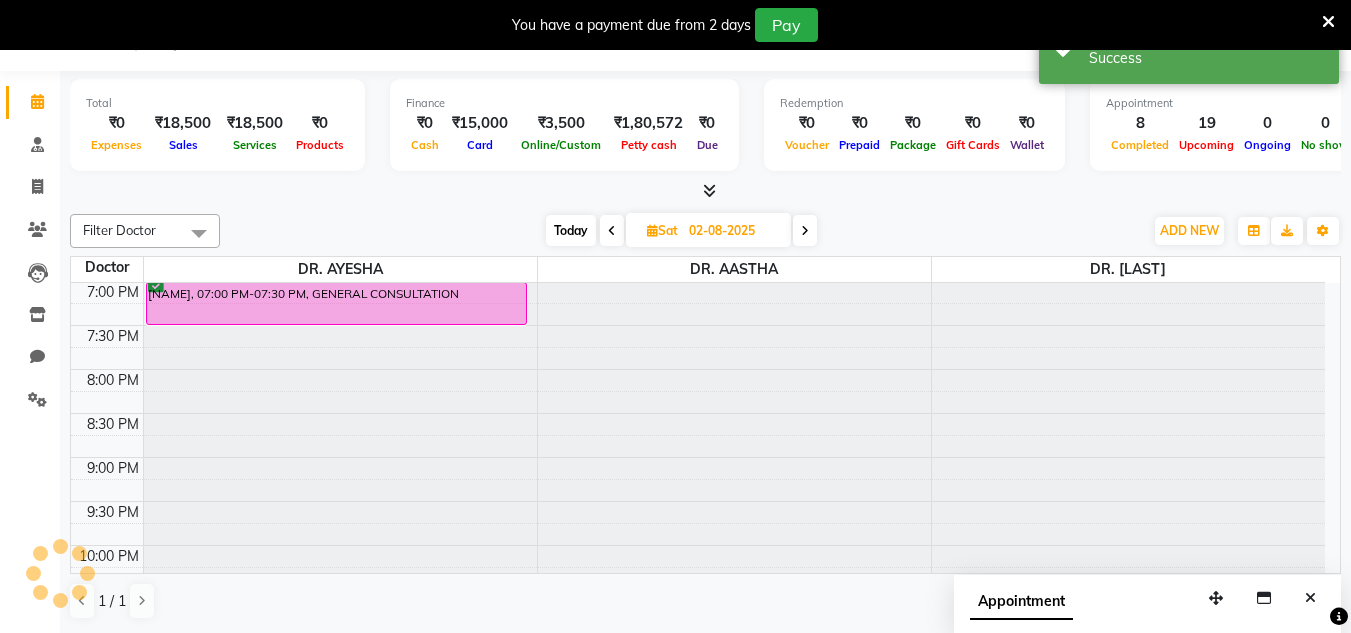 scroll, scrollTop: 0, scrollLeft: 0, axis: both 